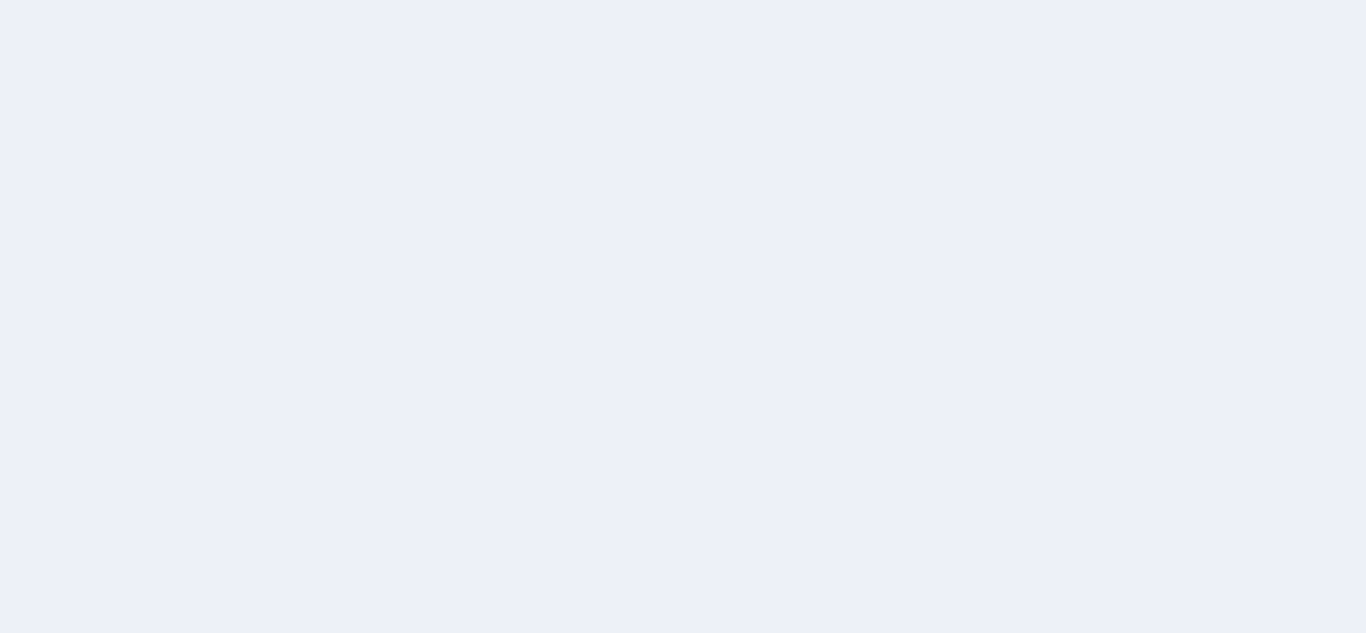 scroll, scrollTop: 0, scrollLeft: 0, axis: both 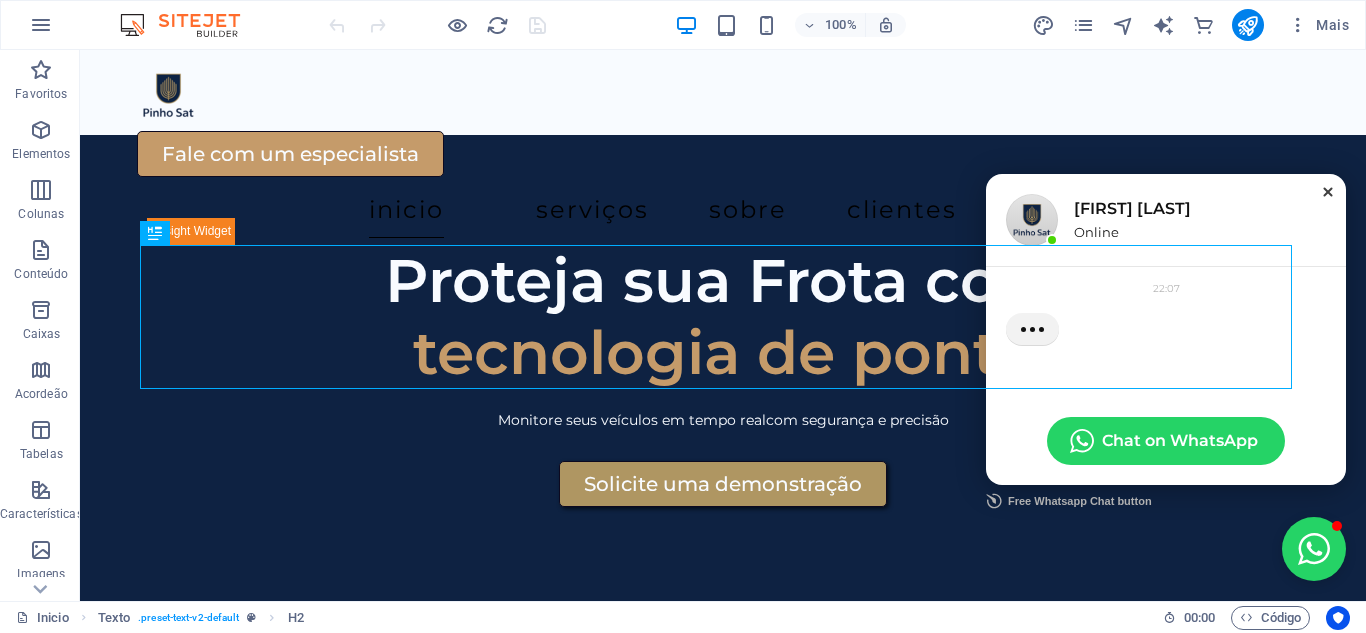 click at bounding box center [1328, 192] 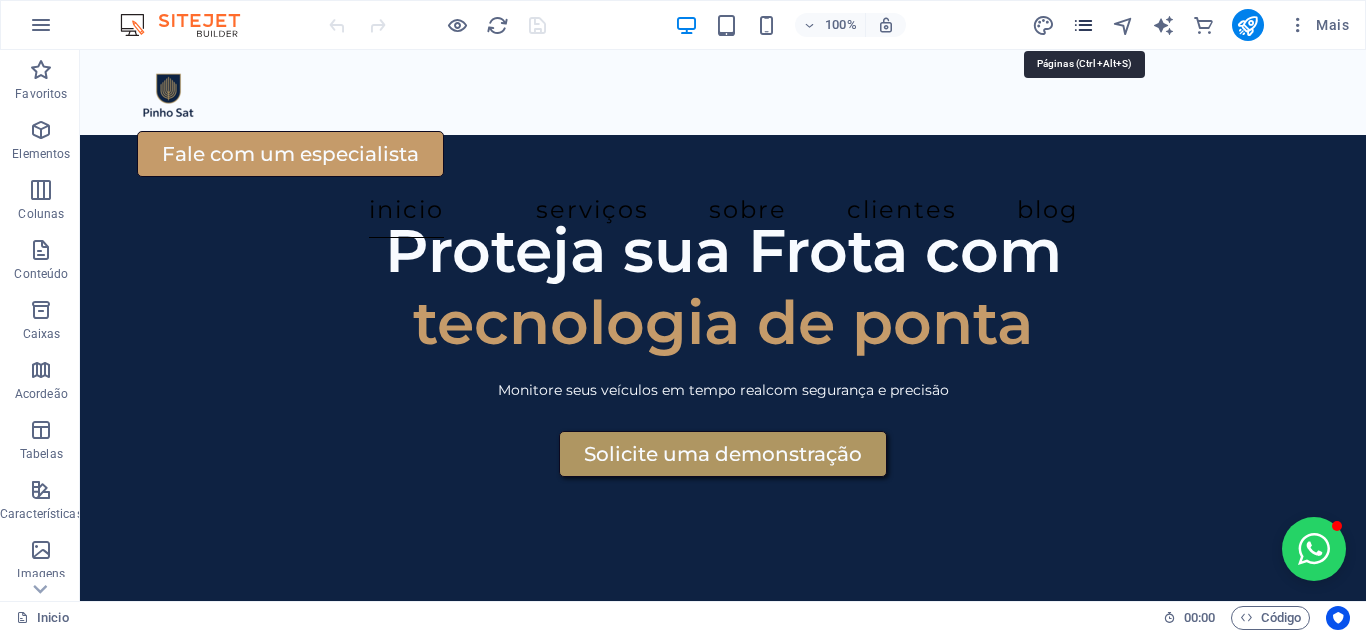 click at bounding box center [1083, 25] 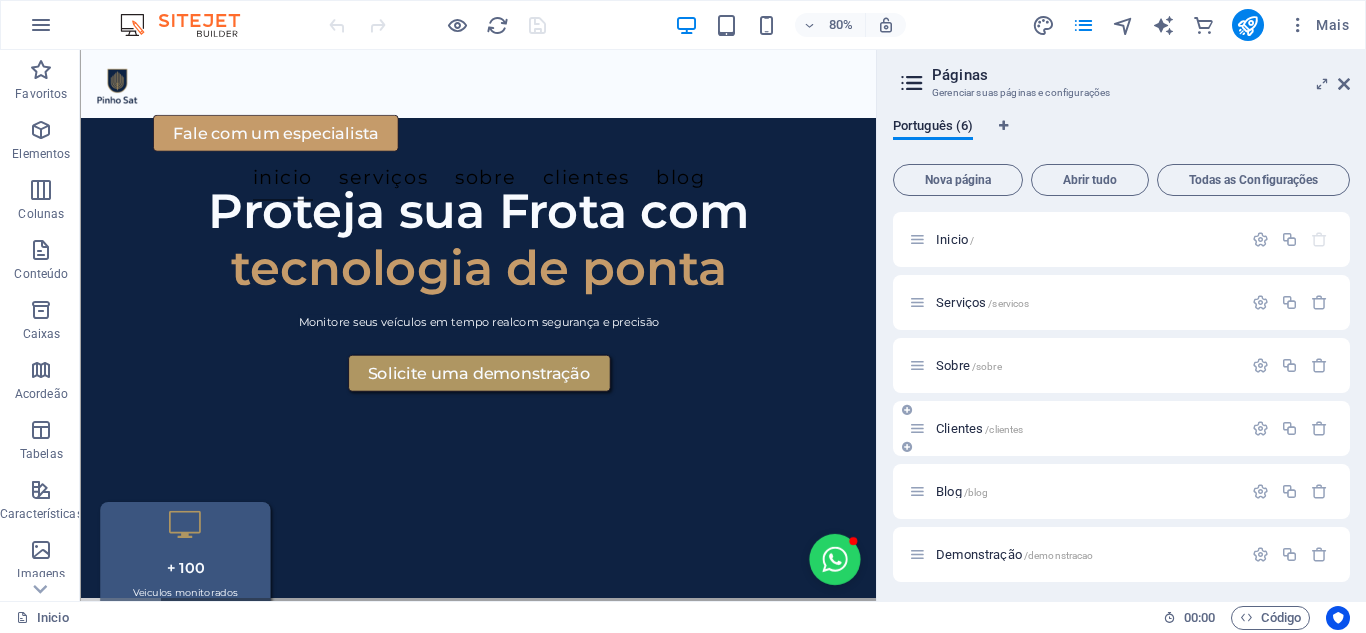 click on "/clientes" at bounding box center [1004, 429] 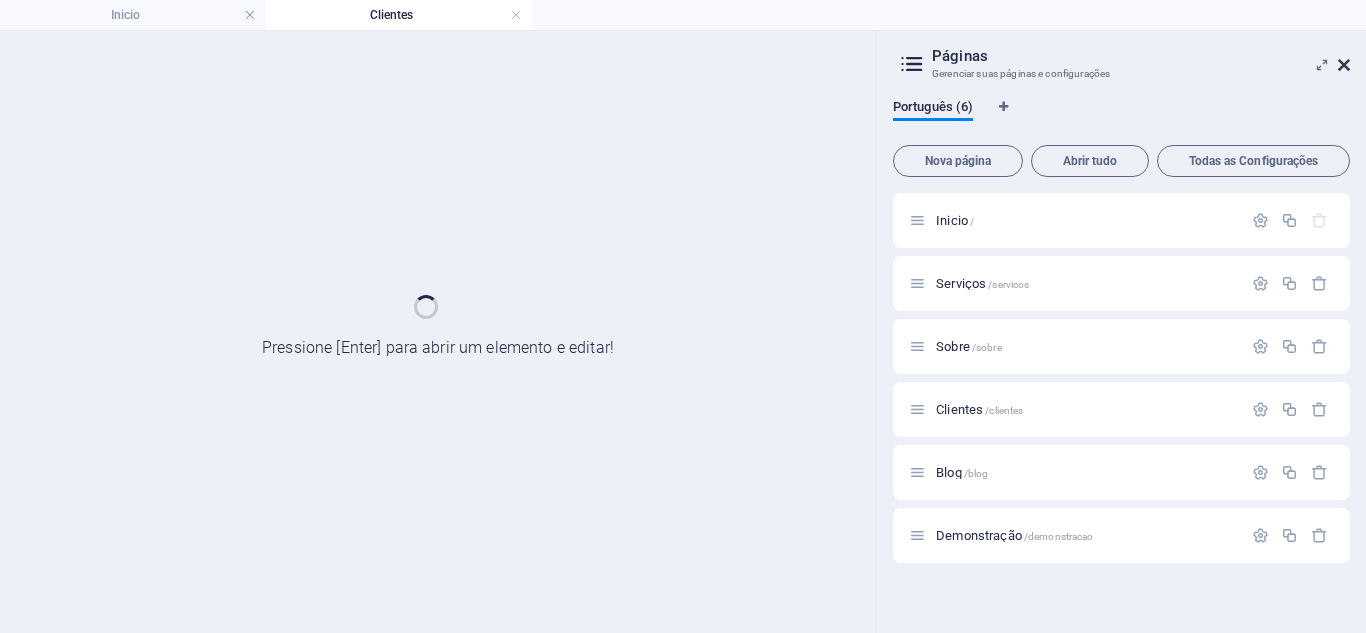 click at bounding box center [1344, 65] 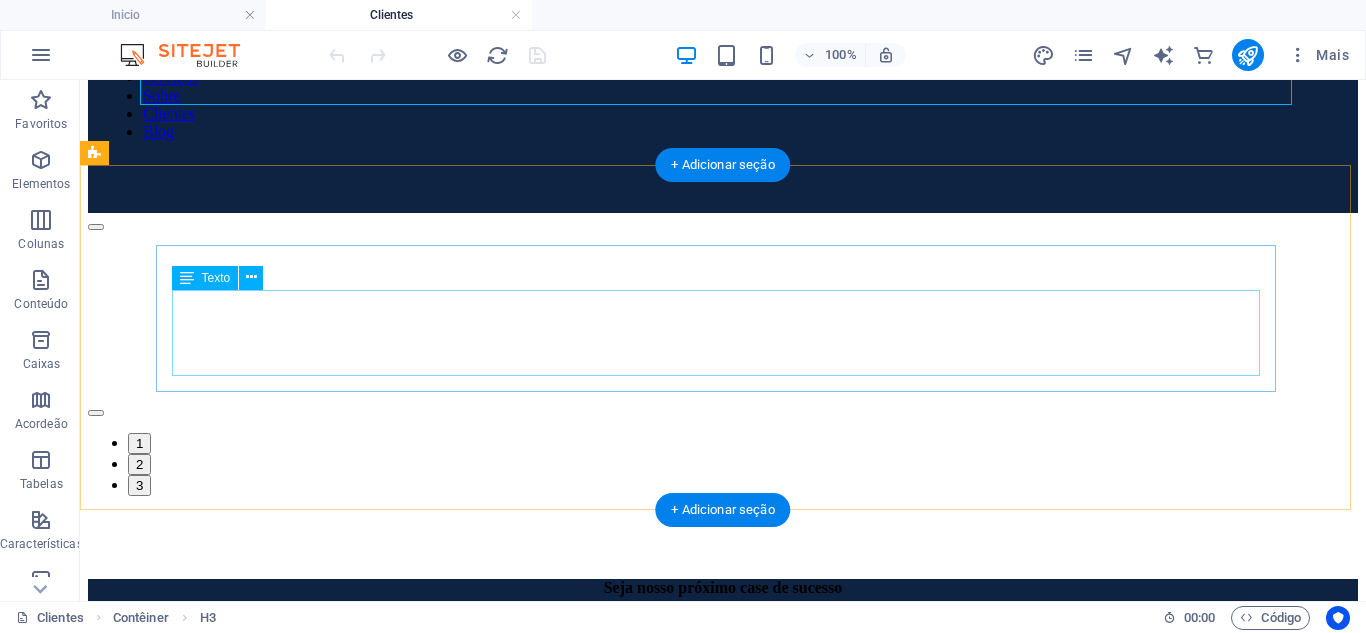 scroll, scrollTop: 200, scrollLeft: 0, axis: vertical 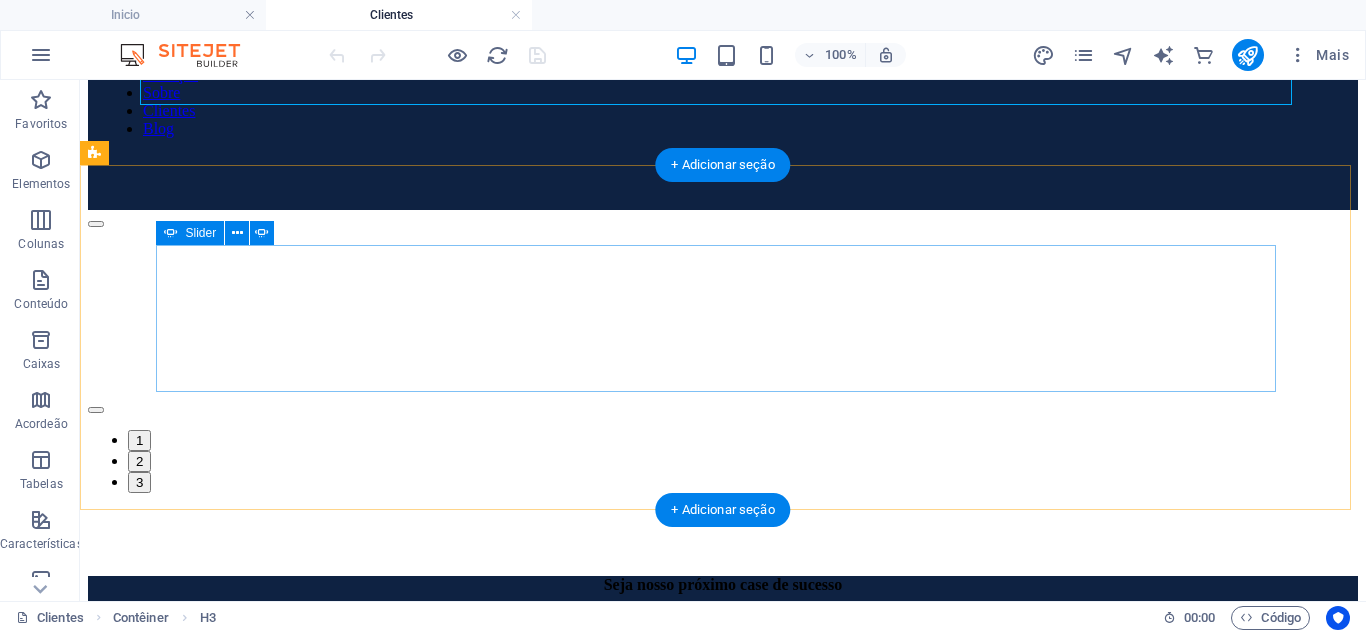 click at bounding box center (96, 410) 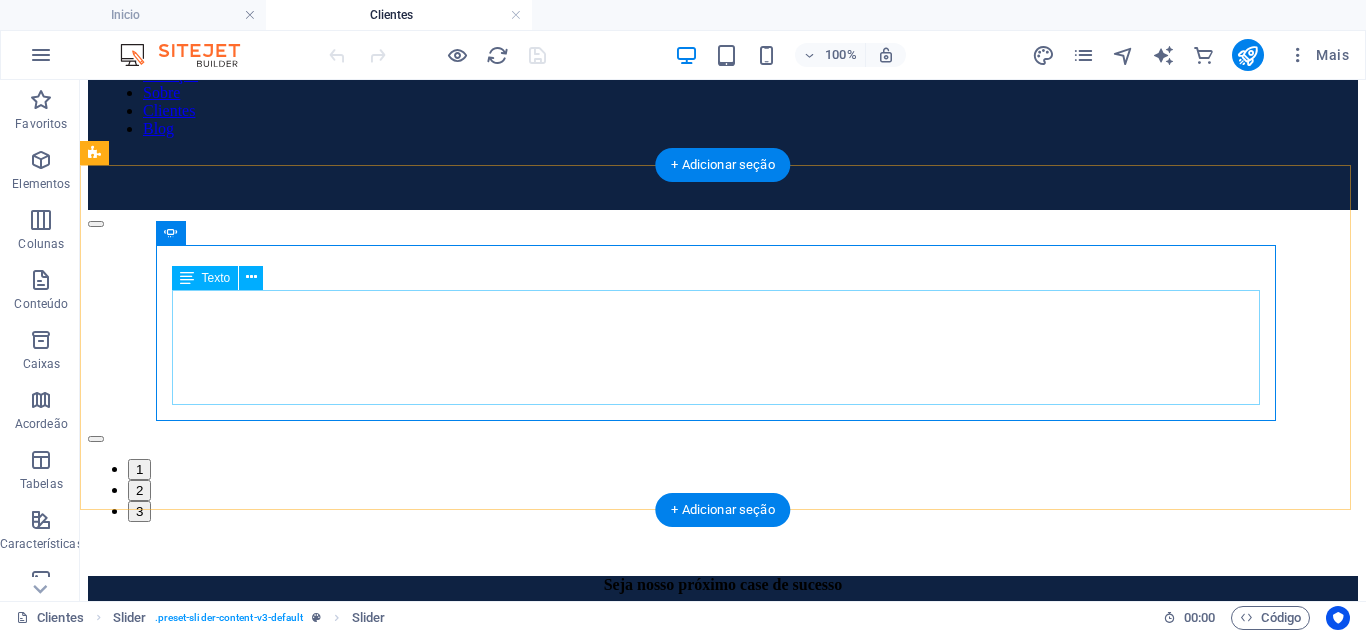 click on "Lorem ipsum dolor sit amet, consectetur adipisicing elit. Id, ipsum, quibusdam, temporibus harum culpa unde voluptatem possimus qui molestiae expedita ad aut necessitatibus vel incidunt placeat velit soluta a consectetur laborum illum nobis distinctio nisi facilis! Officiis, illum, aut, quasi dolorem laudantium fuga porro amet provident voluptatibus dicta mollitia neque!" at bounding box center [-1608, 544] 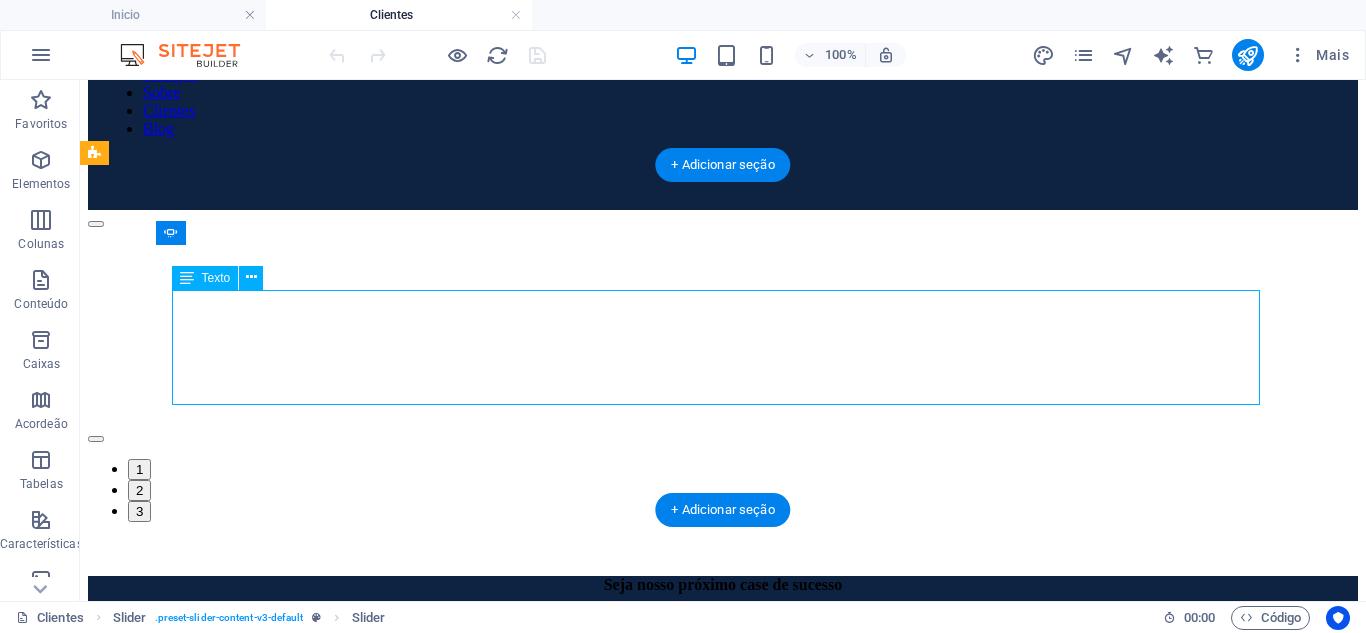 click on "Lorem ipsum dolor sit amet, consectetur adipisicing elit. Id, ipsum, quibusdam, temporibus harum culpa unde voluptatem possimus qui molestiae expedita ad aut necessitatibus vel incidunt placeat velit soluta a consectetur laborum illum nobis distinctio nisi facilis! Officiis, illum, aut, quasi dolorem laudantium fuga porro amet provident voluptatibus dicta mollitia neque!" at bounding box center [-1608, 544] 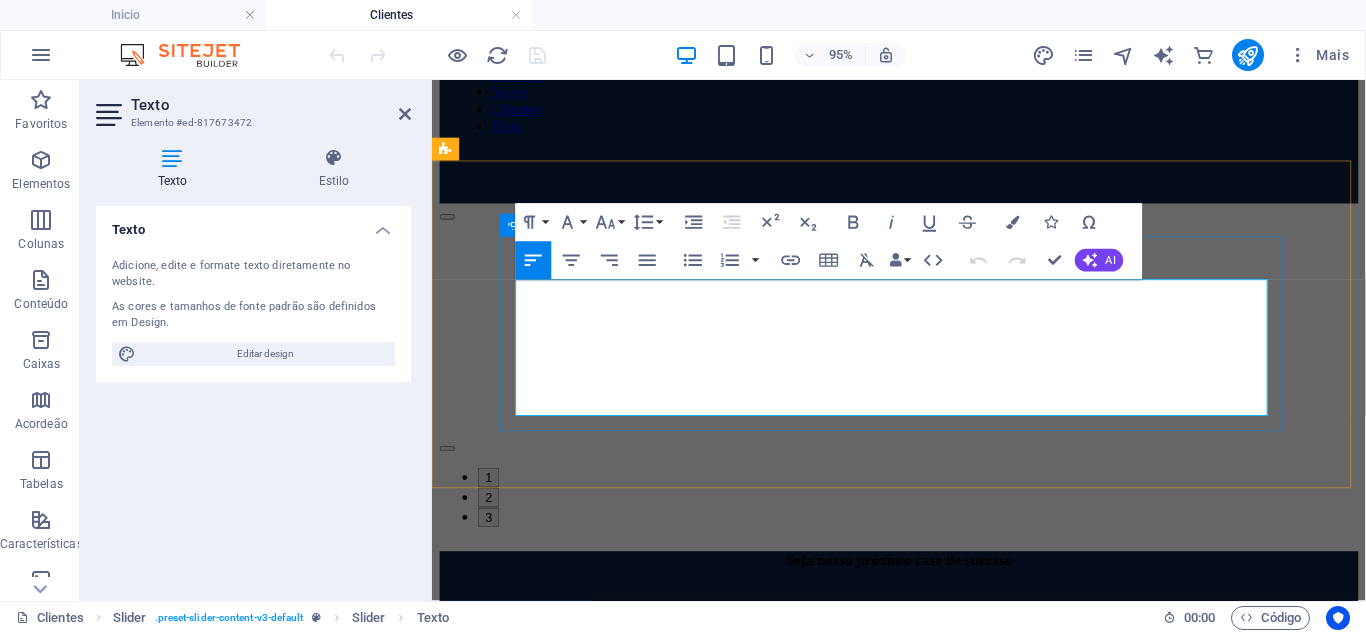 drag, startPoint x: 931, startPoint y: 424, endPoint x: 516, endPoint y: 303, distance: 432.28 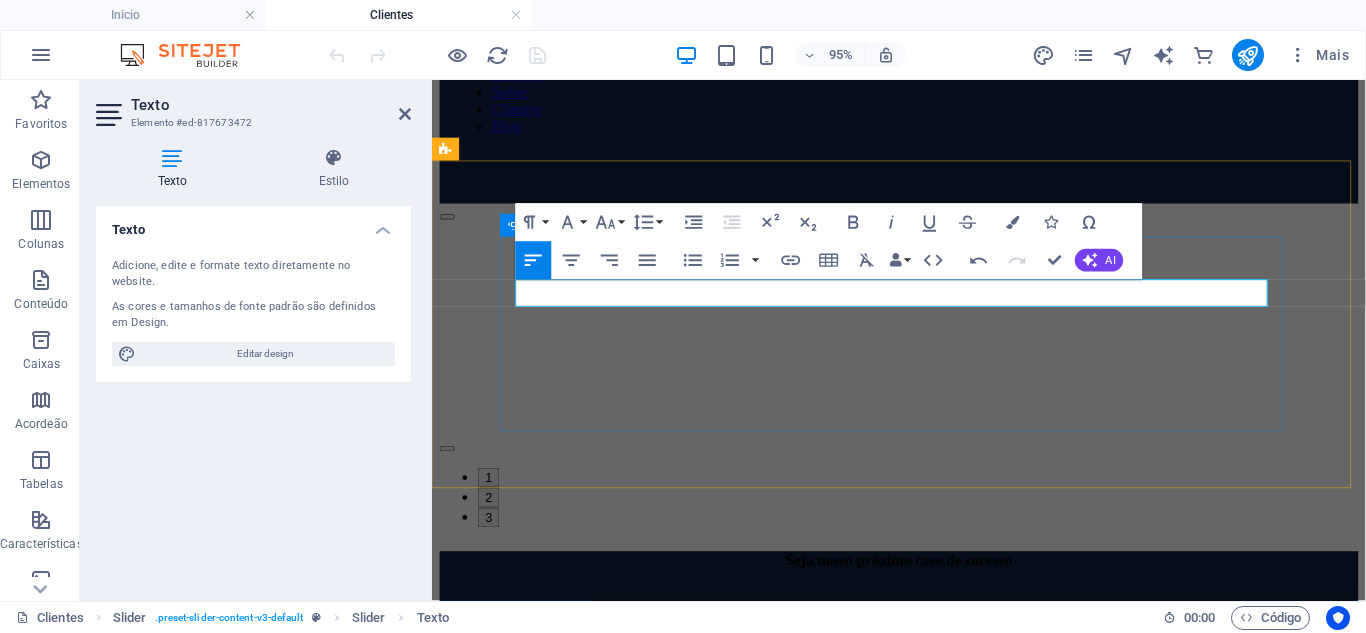 click on "Slide 3 Lorem ipsum dolor sit amet, consectetur adipisicing elit. Id, ipsum, quibusdam, temporibus harum culpa unde voluptatem possimus qui molestiae expedita ad aut necessitatibus vel incidunt placeat velit soluta a consectetur laborum illum nobis distinctio nisi facilis! Officiis, illum, aut, quasi dolorem laudantium fuga porro amet provident voluptatibus dicta mollitia neque! KARR Transportes - [FIRST] [LAST] prestação de serviço, do seu [FIRST] nota 10 sempre disposto ajudar. Jamais nos deixou esperando ou não resolveu, a gente que usa serviço dele indica sempre que possível... Slide 2 Slide 3 Lorem ipsum dolor sit amet, consectetur adipisicing elit. Id, ipsum, quibusdam, temporibus harum culpa unde voluptatem possimus qui molestiae expedita ad aut necessitatibus vel incidunt placeat velit soluta a consectetur laborum illum nobis distinctio nisi facilis! Officiis, illum, aut, quasi dolorem laudantium fuga porro amet provident voluptatibus dicta mollitia neque! KARR Transportes - [FIRST] [LAST] 1 2 3" at bounding box center [923, 380] 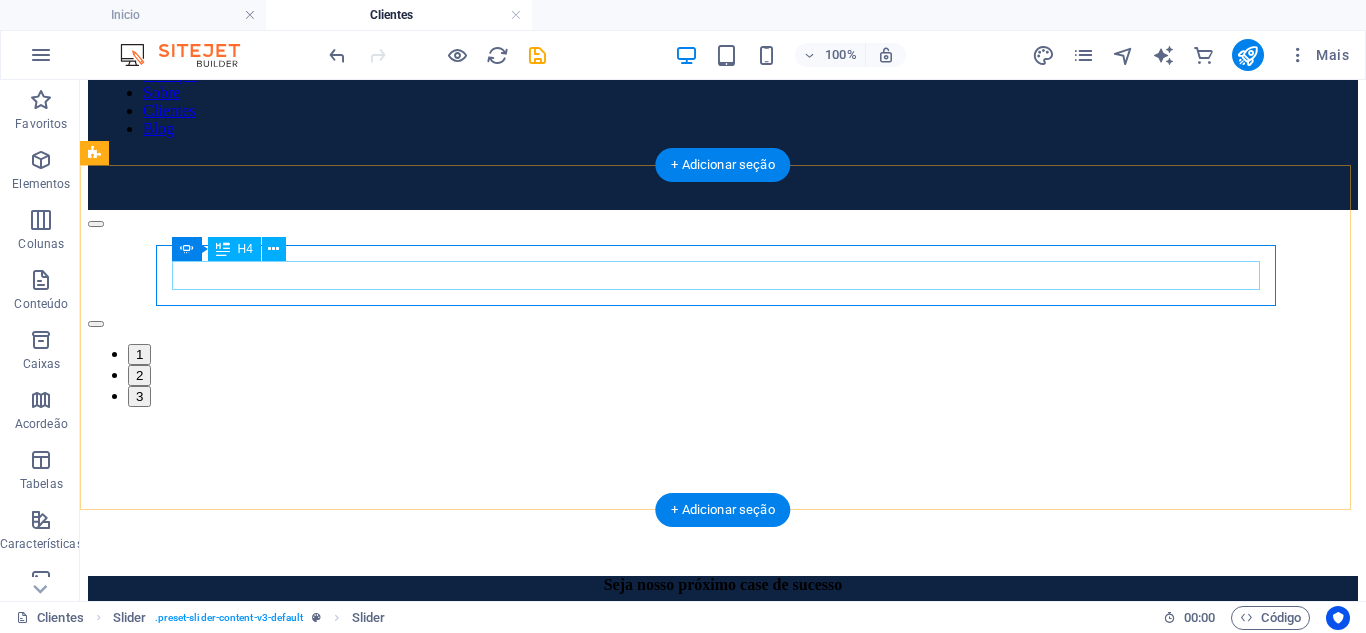 click on "Slide 2" at bounding box center [-1608, 487] 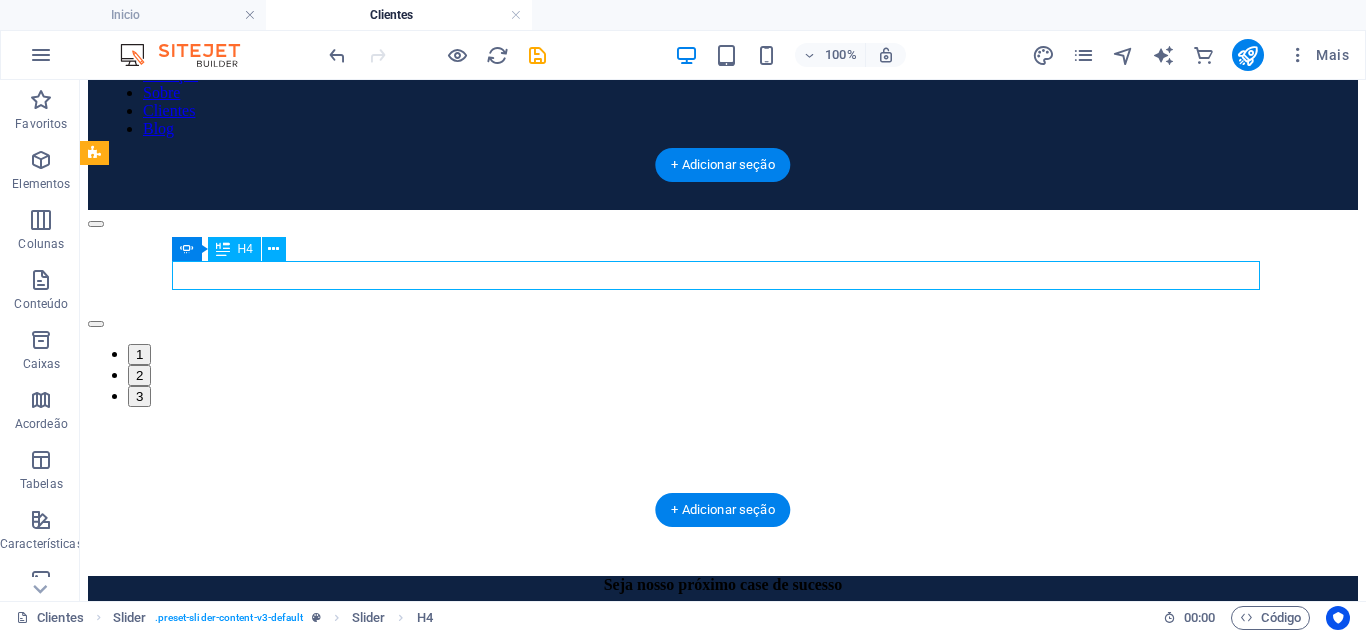 click on "Slide 2" at bounding box center [-1608, 487] 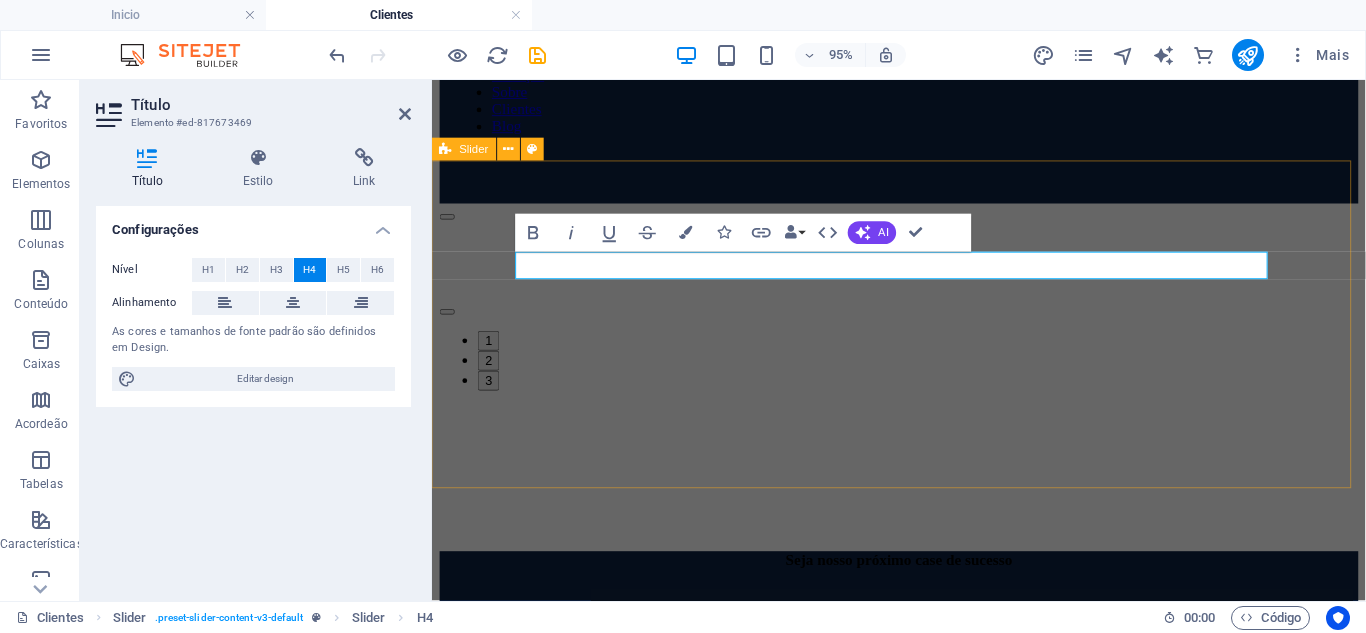 click on "Slide 3 Lorem ipsum dolor sit amet, consectetur adipisicing elit. Id, ipsum, quibusdam, temporibus harum culpa unde voluptatem possimus qui molestiae expedita ad aut necessitatibus vel incidunt placeat velit soluta a consectetur laborum illum nobis distinctio nisi facilis! Officiis, illum, aut, quasi dolorem laudantium fuga porro amet provident voluptatibus dicta mollitia neque! KARR Transportes - [FIRST] [LAST] prestação de serviço, do seu [FIRST] nota 10 sempre disposto ajudar. Jamais nos deixou esperando ou não resolveu, a gente que usa serviço dele indica sempre que possível... ​ Slide 3 Lorem ipsum dolor sit amet, consectetur adipisicing elit. Id, ipsum, quibusdam, temporibus harum culpa unde voluptatem possimus qui molestiae expedita ad aut necessitatibus vel incidunt placeat velit soluta a consectetur laborum illum nobis distinctio nisi facilis! Officiis, illum, aut, quasi dolorem laudantium fuga porro amet provident voluptatibus dicta mollitia neque! KARR Transportes - [FIRST] [LAST] 1 2 3" at bounding box center [923, 382] 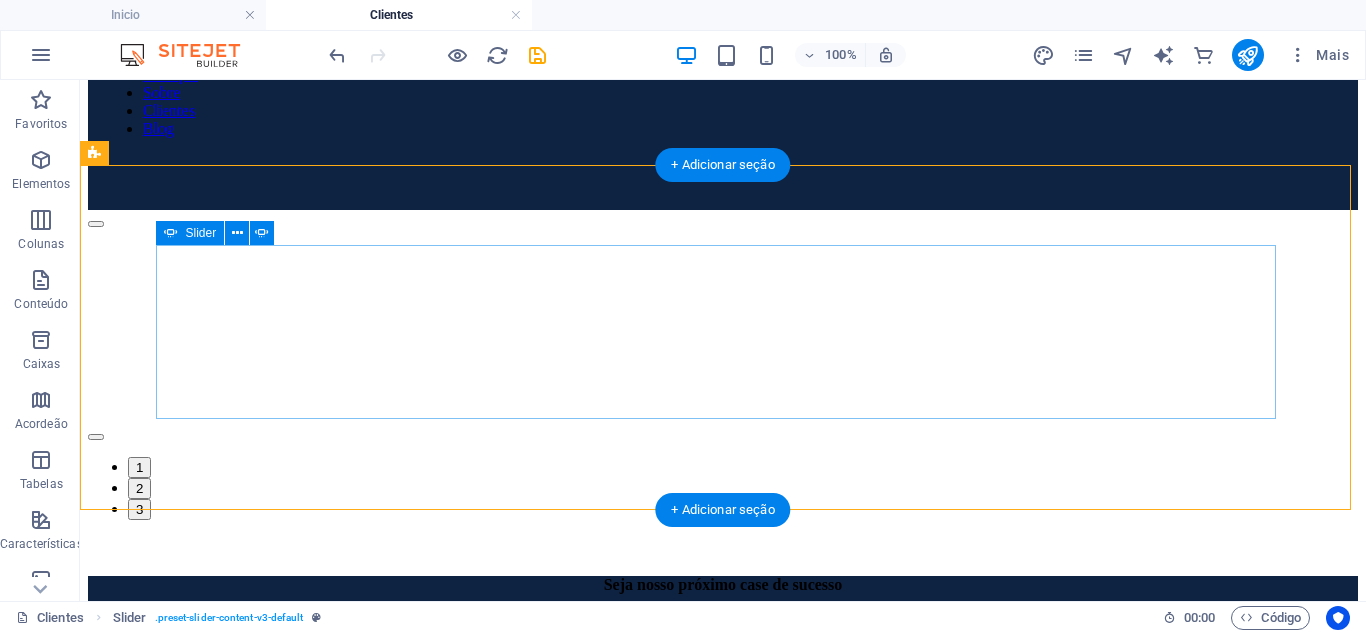 click at bounding box center (96, 437) 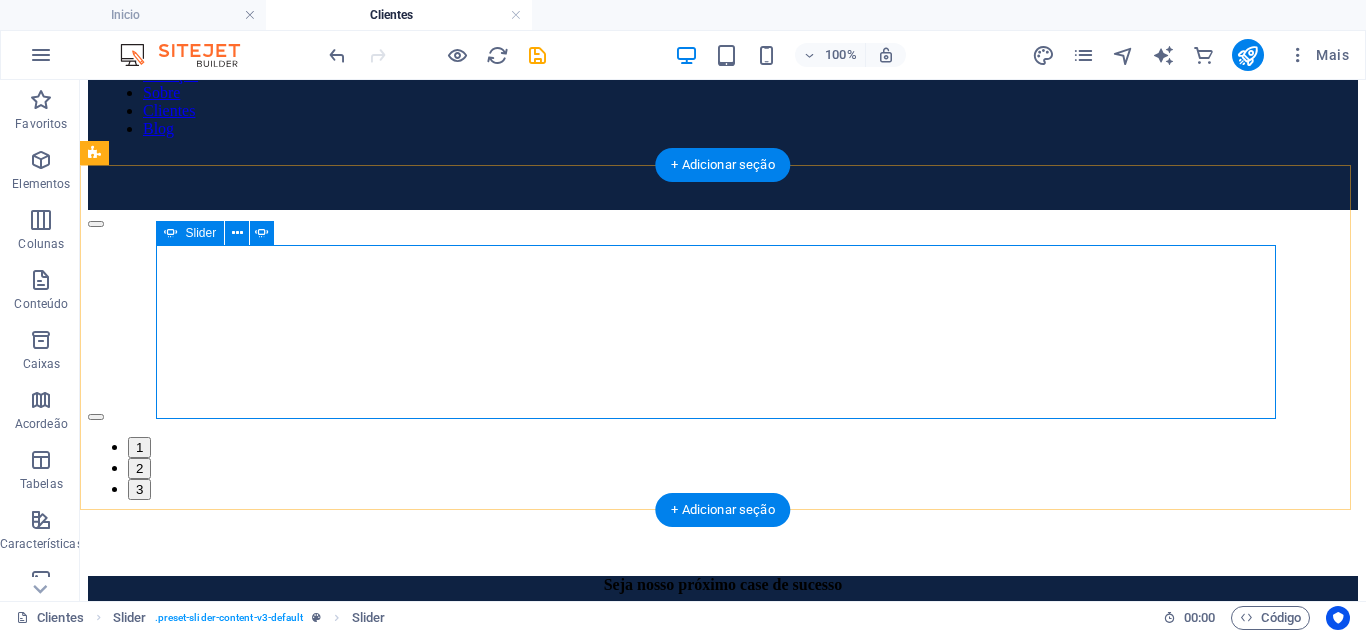 click on "Slide 3 Lorem ipsum dolor sit amet, consectetur adipisicing elit. Id, ipsum, quibusdam, temporibus harum culpa unde voluptatem possimus qui molestiae expedita ad aut necessitatibus vel incidunt placeat velit soluta a consectetur laborum illum nobis distinctio nisi facilis! Officiis, illum, aut, quasi dolorem laudantium fuga porro amet provident voluptatibus dicta mollitia neque! KARR Transportes - [FIRST] [LAST] prestação de serviço, do seu [FIRST] nota 10 sempre disposto ajudar. Jamais nos deixou esperando ou não resolveu, a gente que usa serviço dele indica sempre que possível... Solte o conteúdo aqui ou  Adicionar elementos  Colar área de transferência Slide 3 KARR Transportes - [FIRST] [LAST] prestação de serviço, do seu [FIRST] nota 10 sempre disposto ajudar. Jamais nos deixou esperando ou não resolveu, a gente que usa serviço dele indica sempre que possível... 1 2 3" at bounding box center (723, 355) 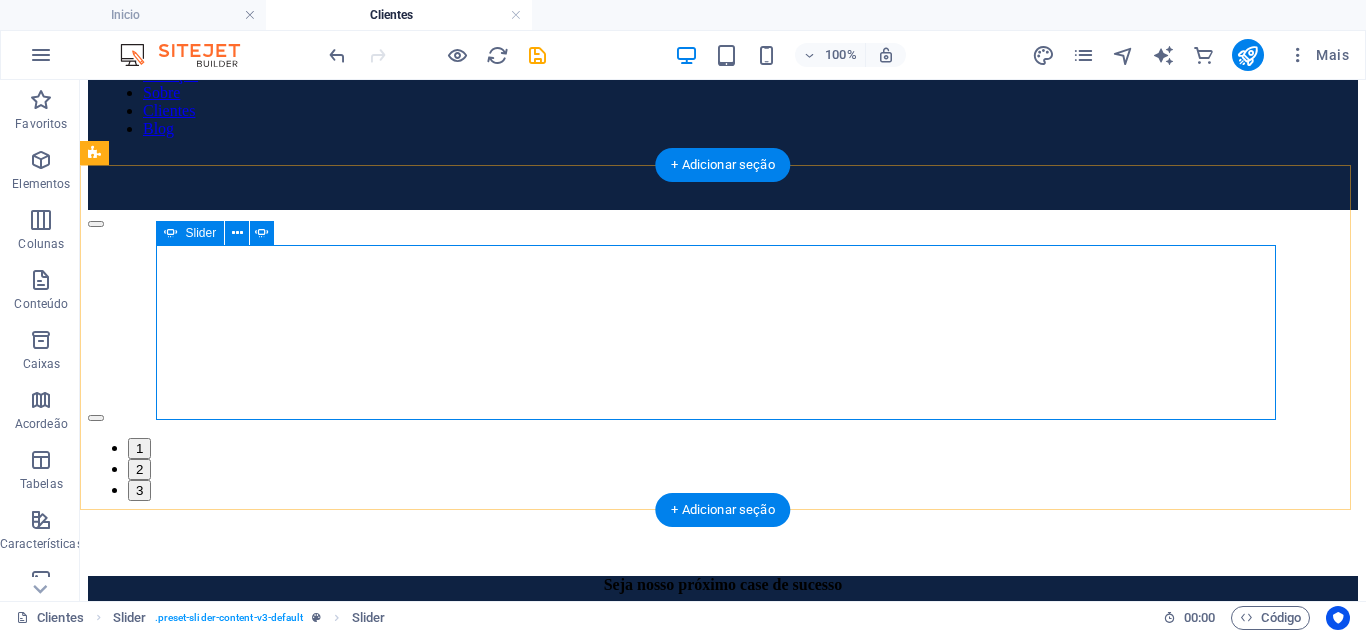 click on "Slide 3 Lorem ipsum dolor sit amet, consectetur adipisicing elit. Id, ipsum, quibusdam, temporibus harum culpa unde voluptatem possimus qui molestiae expedita ad aut necessitatibus vel incidunt placeat velit soluta a consectetur laborum illum nobis distinctio nisi facilis! Officiis, illum, aut, quasi dolorem laudantium fuga porro amet provident voluptatibus dicta mollitia neque! KARR Transportes - [FIRST] [LAST] prestação de serviço, do seu [FIRST] nota 10 sempre disposto ajudar. Jamais nos deixou esperando ou não resolveu, a gente que usa serviço dele indica sempre que possível... Solte o conteúdo aqui ou  Adicionar elementos  Colar área de transferência Slide 3 KARR Transportes - [FIRST] [LAST] prestação de serviço, do seu [FIRST] nota 10 sempre disposto ajudar. Jamais nos deixou esperando ou não resolveu, a gente que usa serviço dele indica sempre que possível... 1 2 3" at bounding box center [723, 355] 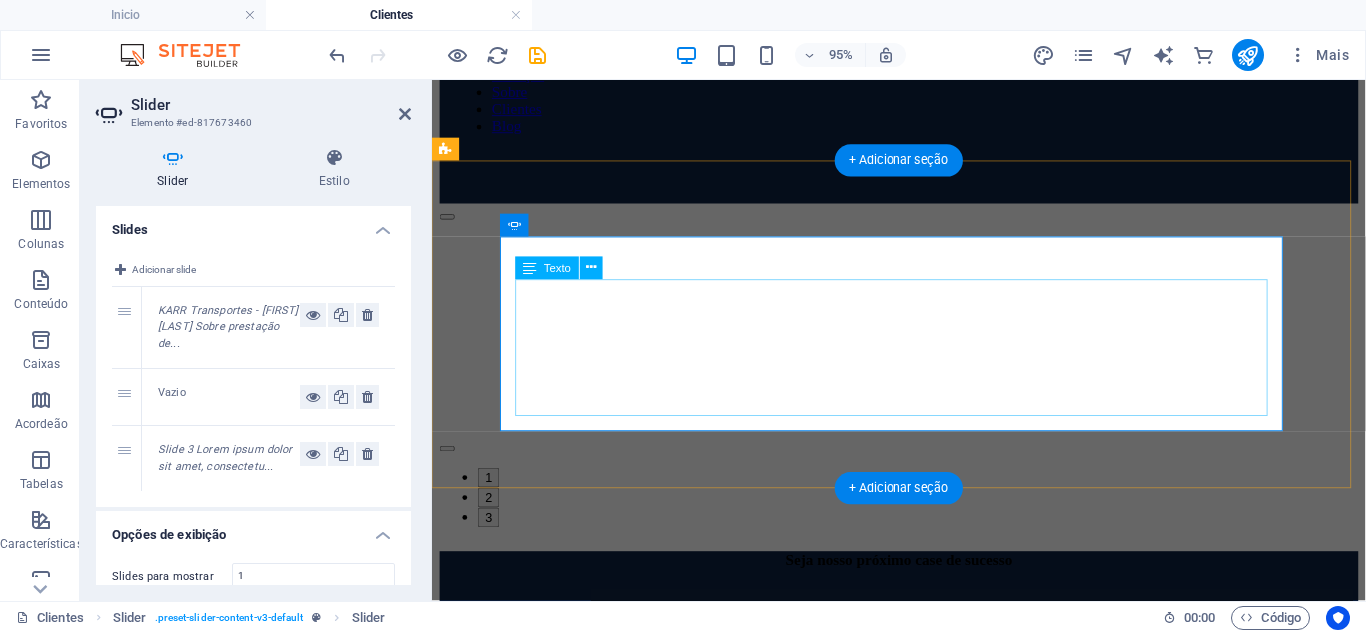 drag, startPoint x: 935, startPoint y: 417, endPoint x: 1259, endPoint y: 401, distance: 324.39484 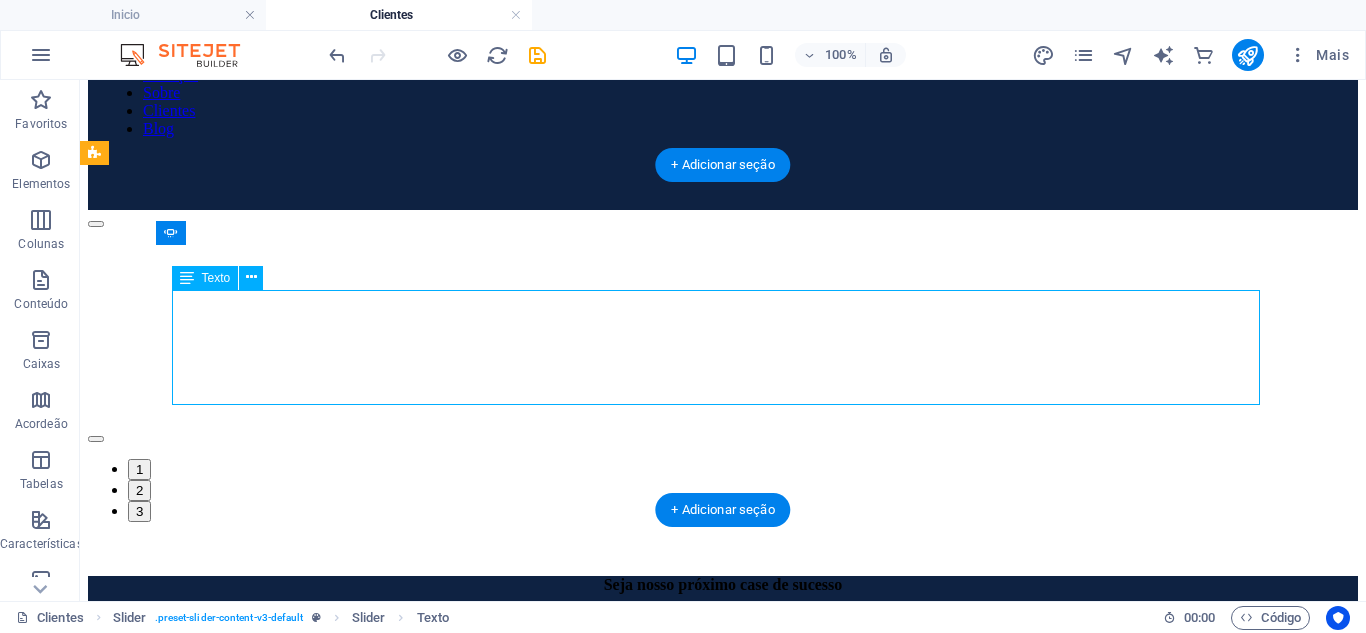 click on "Lorem ipsum dolor sit amet, consectetur adipisicing elit. Id, ipsum, quibusdam, temporibus harum culpa unde voluptatem possimus qui molestiae expedita ad aut necessitatibus vel incidunt placeat velit soluta a consectetur laborum illum nobis distinctio nisi facilis! Officiis, illum, aut, quasi dolorem laudantium fuga porro amet provident voluptatibus dicta mollitia neque!" at bounding box center (-2728, 702) 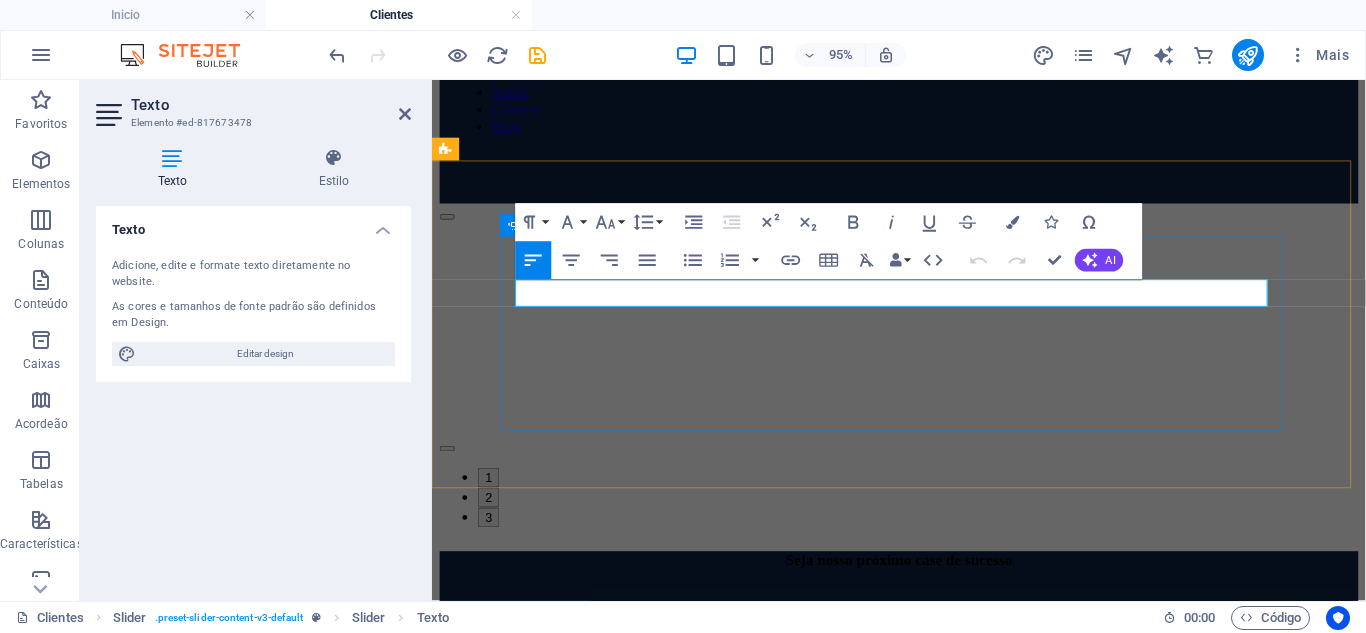 click on "Slide 3 Lorem ipsum dolor sit amet, consectetur adipisicing elit. Id, ipsum, quibusdam, temporibus harum culpa unde voluptatem possimus qui molestiae expedita ad aut necessitatibus vel incidunt placeat velit soluta a consectetur laborum illum nobis distinctio nisi facilis! Officiis, illum, aut, quasi dolorem laudantium fuga porro amet provident voluptatibus dicta mollitia neque! KARR Transportes - [FIRST] [LAST] prestação de serviço, do seu [FIRST] nota 10 sempre disposto ajudar. Jamais nos deixou esperando ou não resolveu, a gente que usa serviço dele indica sempre que possível... Solte o conteúdo aqui ou  Adicionar elementos  Colar área de transferência Slide 3 KARR Transportes - [FIRST] [LAST] prestação de serviço, do seu [FIRST] nota 10 sempre disposto ajudar. Jamais nos deixou esperando ou não resolveu, a gente que usa serviço dele indica sempre que possível... 1 2 3" at bounding box center [923, 380] 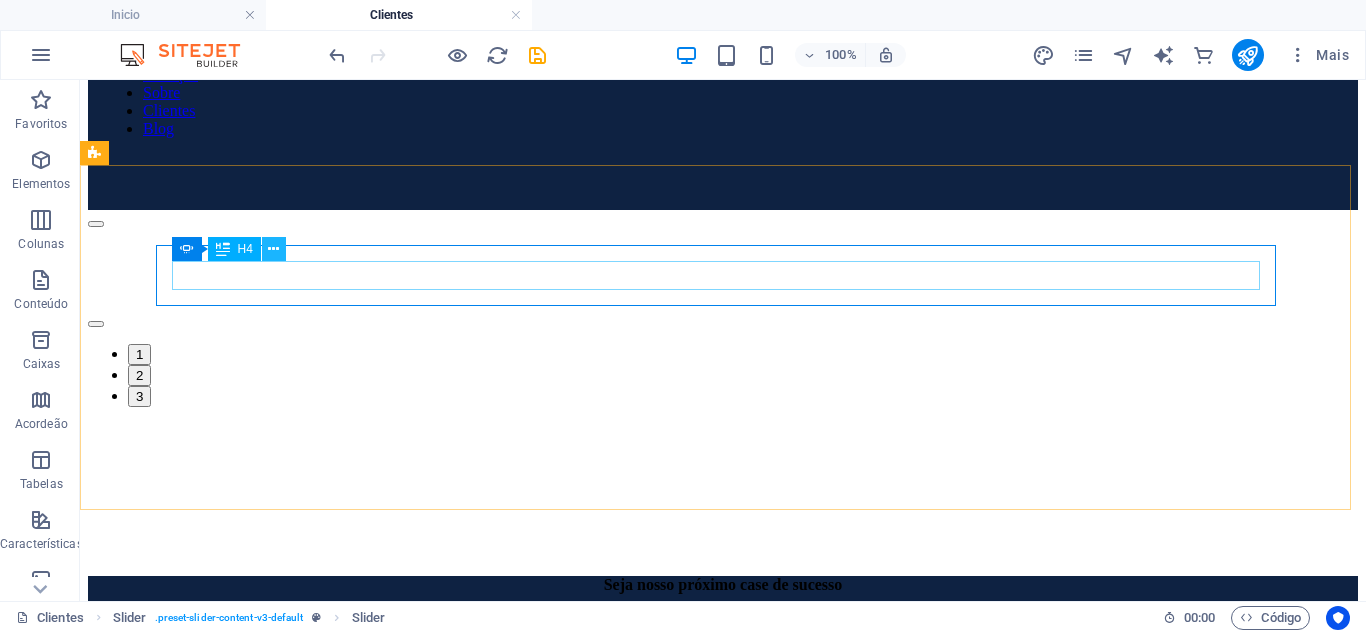 click at bounding box center [274, 249] 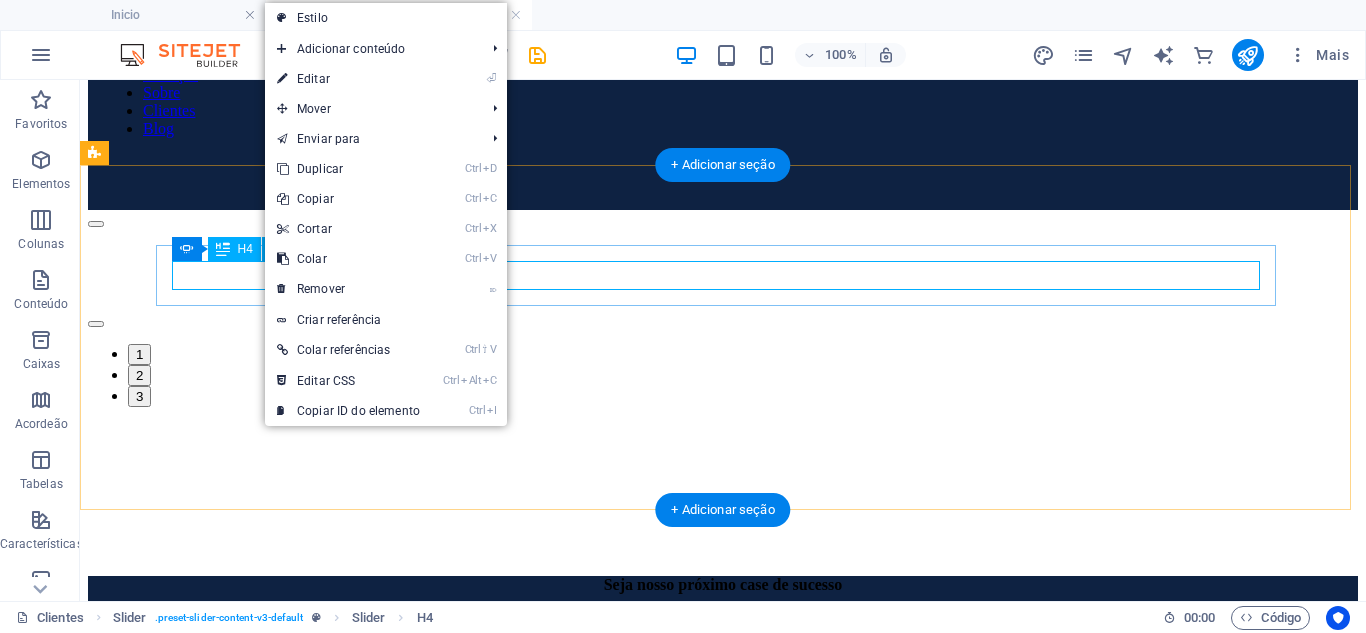 click on "Slide 3" at bounding box center (-2728, 570) 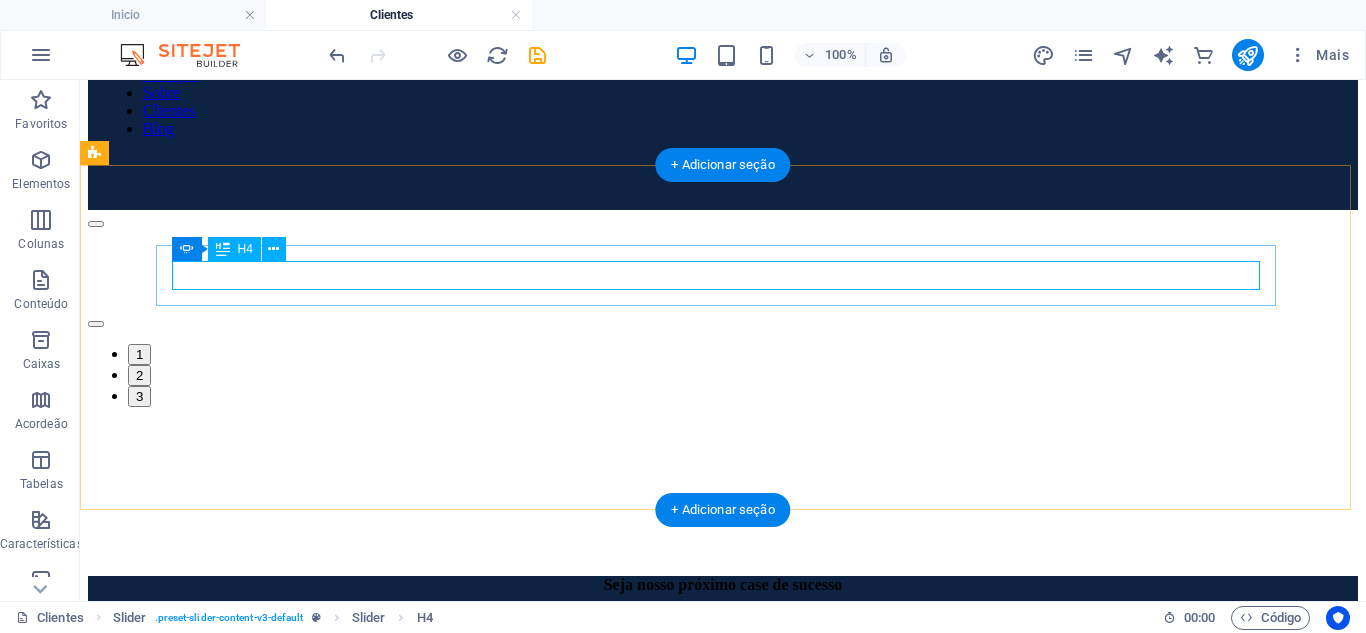 click on "Slide 3" at bounding box center (-2728, 570) 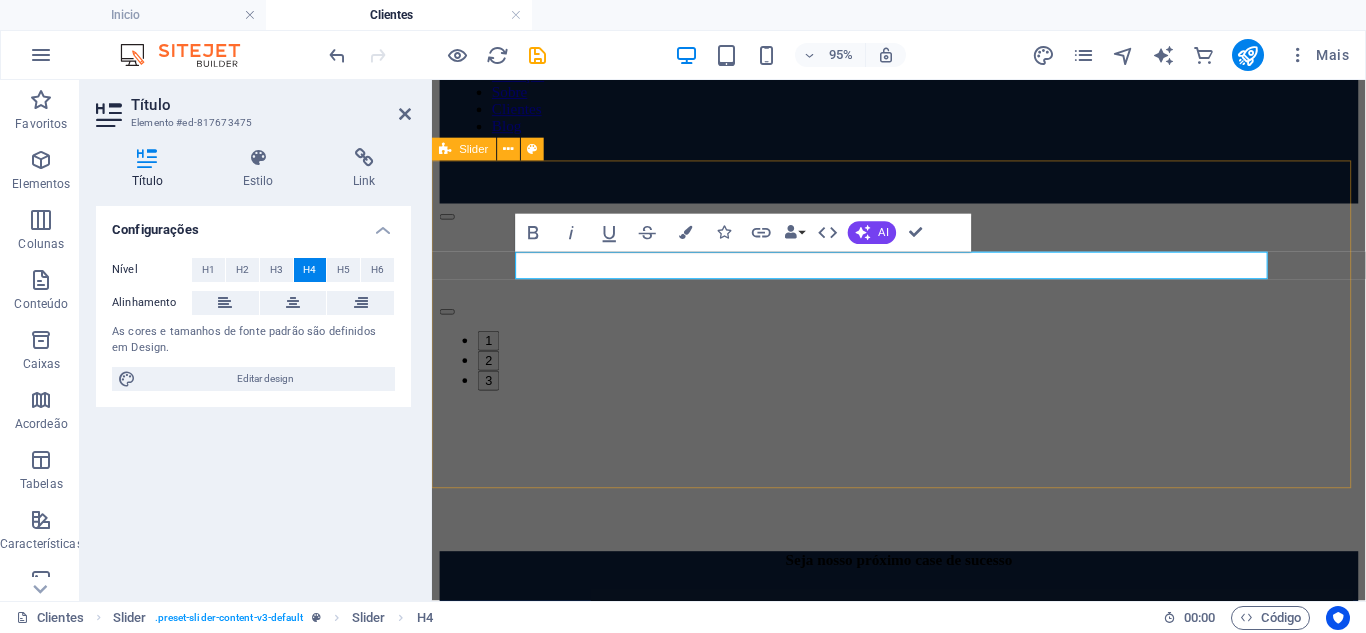 click on "Slide 3 KARR Transportes - [FIRST] [LAST] Sobre prestação de serviço, do seu [FIRST] nota 10 sempre disposto ajudar. Jamais nos deixou esperando ou não resolveu, a gente que usa serviço dele indica sempre que possível... Solte o conteúdo aqui ou  Adicionar elementos  Colar área de transferência ​ KARR Transportes - [FIRST] [LAST] Sobre prestação de serviço, do seu [FIRST] nota 10 sempre disposto ajudar. Jamais nos deixou esperando ou não resolveu, a gente que usa serviço dele indica sempre que possível... 1 2 3" at bounding box center (923, 382) 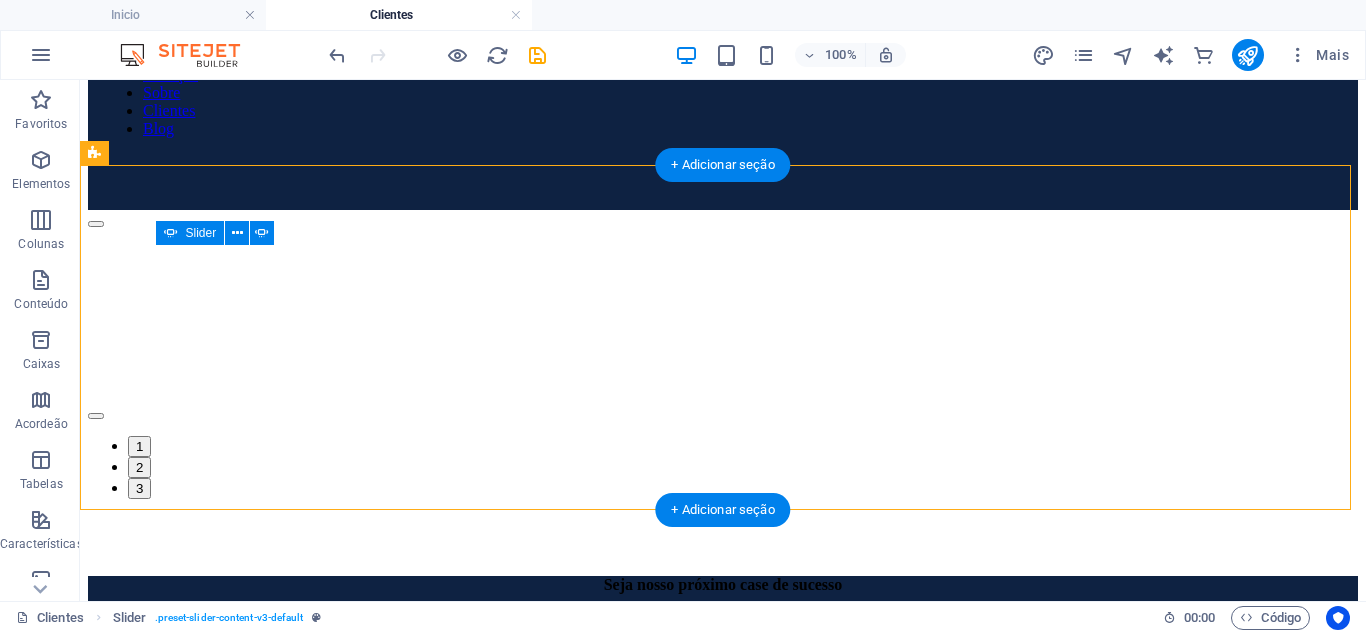 click on "KARR Transportes - Patryck Sobre prestação de serviço, do seu Alex nota 10 sempre disposto ajudar. Jamais nos deixou esperando ou não resolveu, a gente que usa serviço dele indica sempre que possível... Solte o conteúdo aqui ou  Adicionar elementos  Colar área de transferência Solte o conteúdo aqui ou  Adicionar elementos  Colar área de transferência KARR Transportes - Patryck Sobre prestação de serviço, do seu Alex nota 10 sempre disposto ajudar. Jamais nos deixou esperando ou não resolveu, a gente que usa serviço dele indica sempre que possível... 1 2 3" at bounding box center [723, 382] 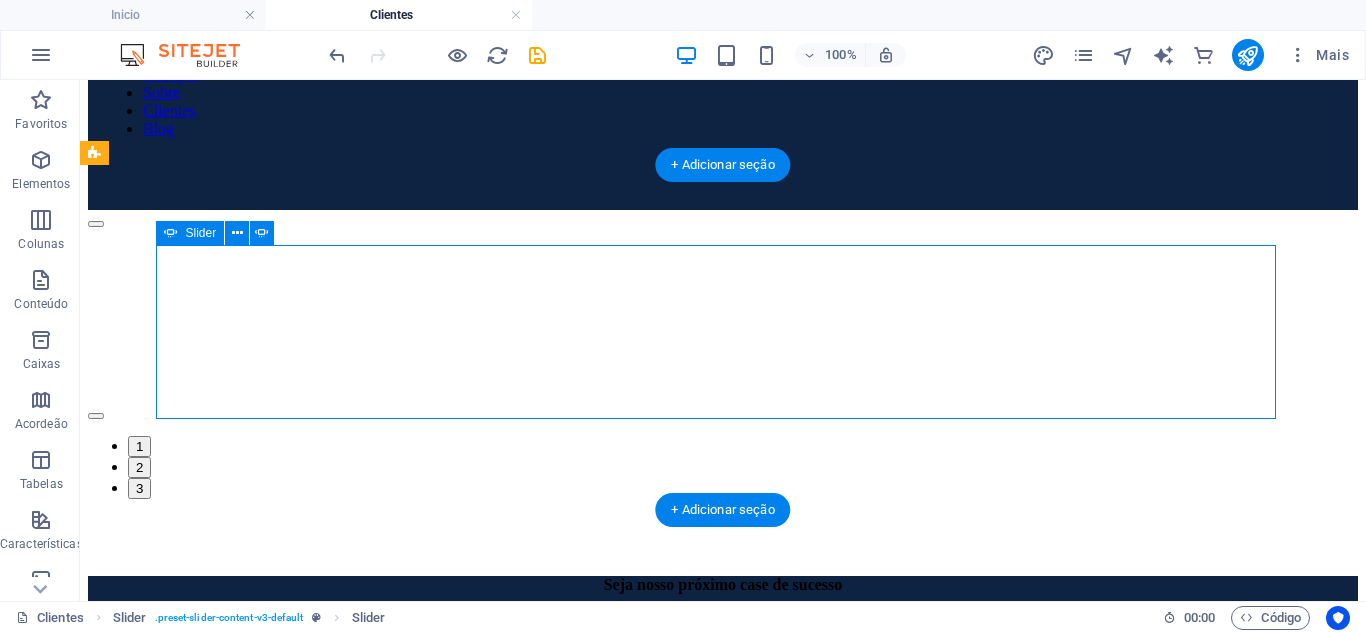 click at bounding box center (96, 224) 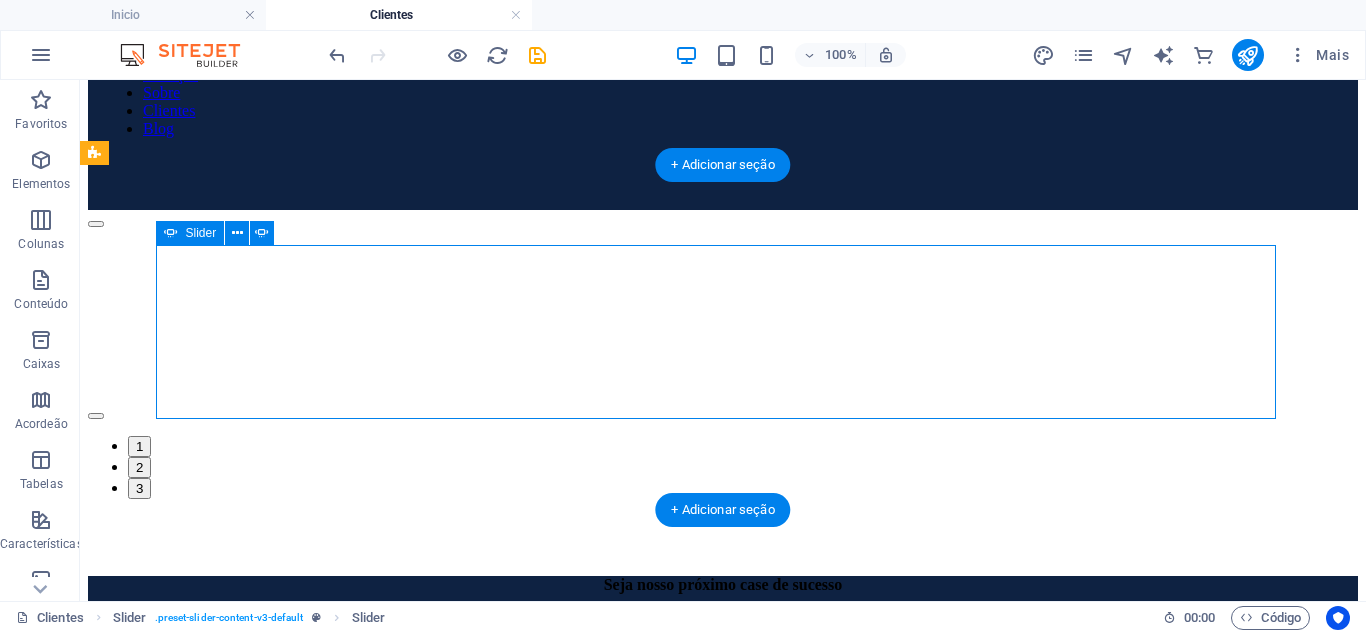 click at bounding box center (96, 224) 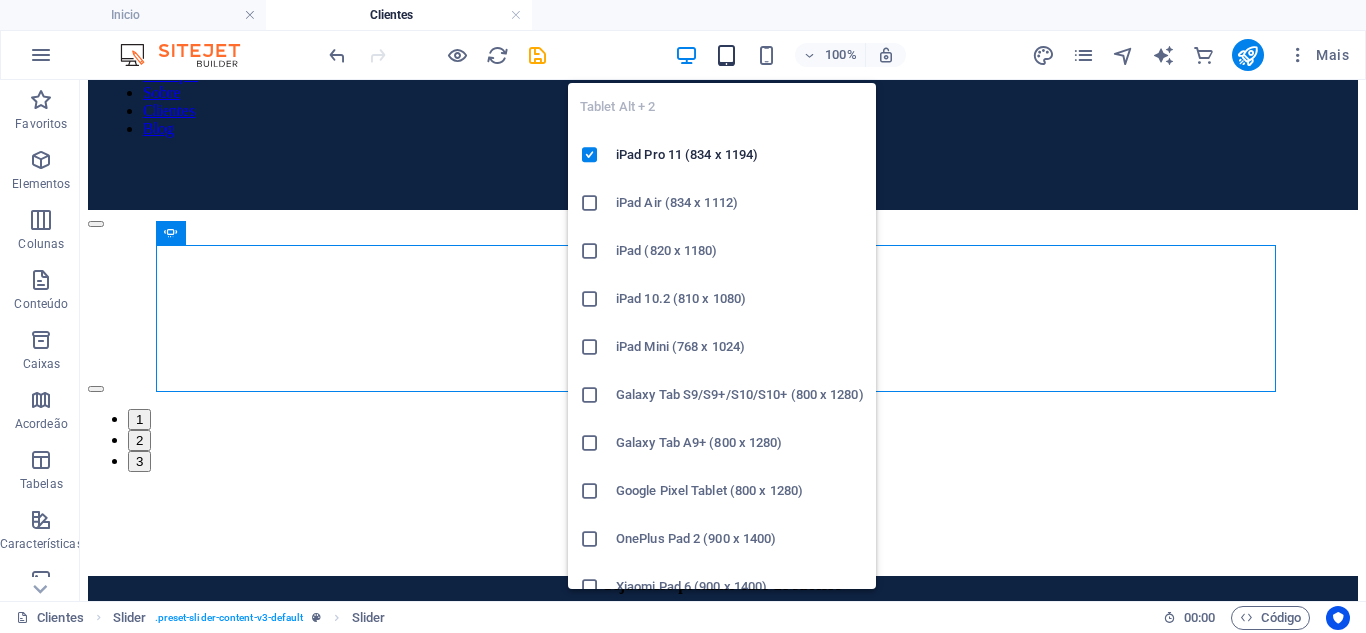 click at bounding box center [726, 55] 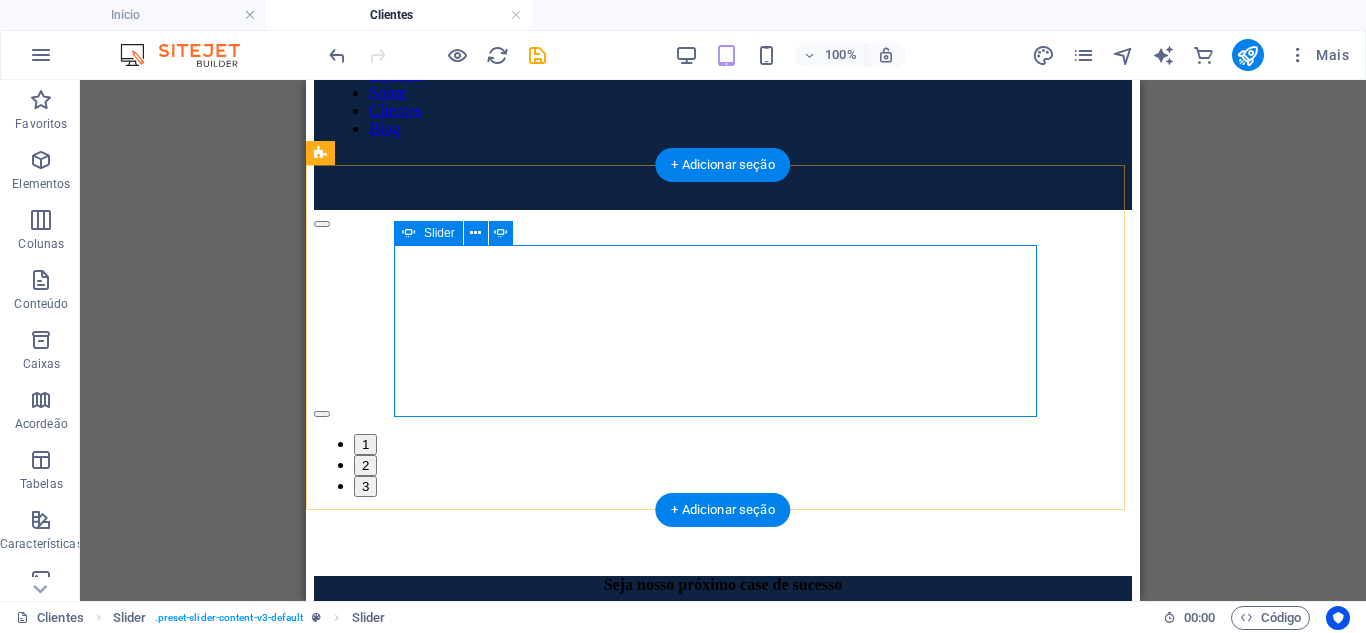click at bounding box center [322, 414] 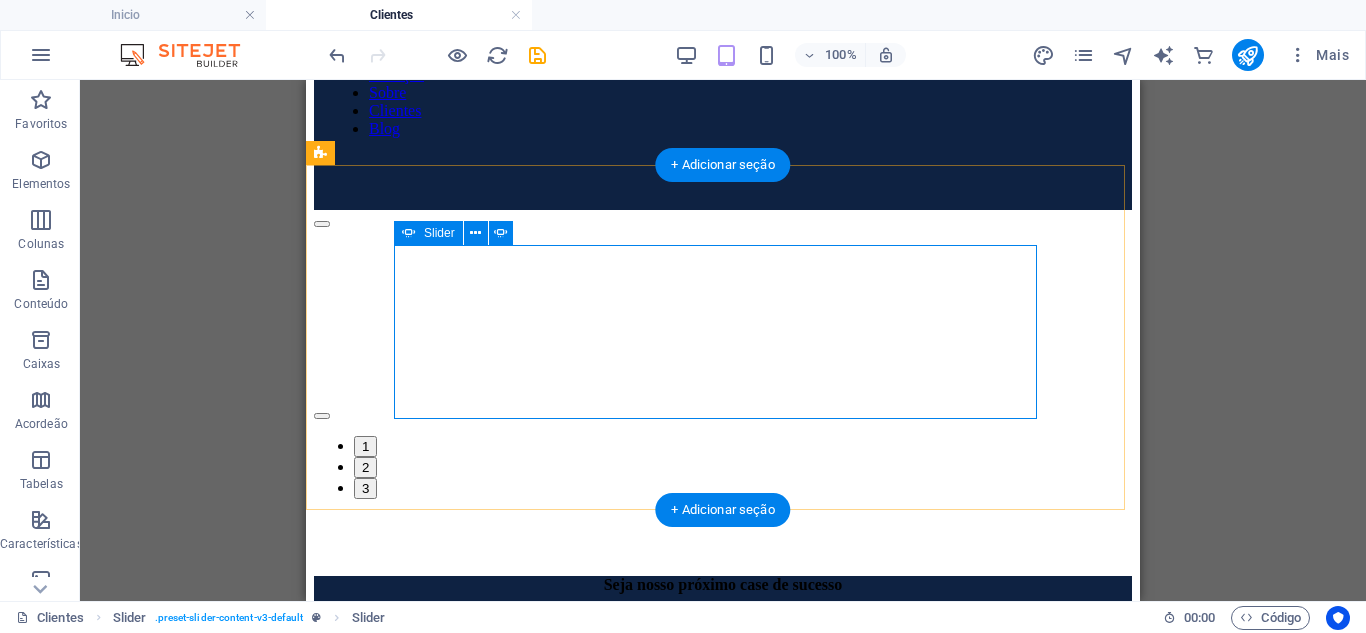 click at bounding box center [322, 416] 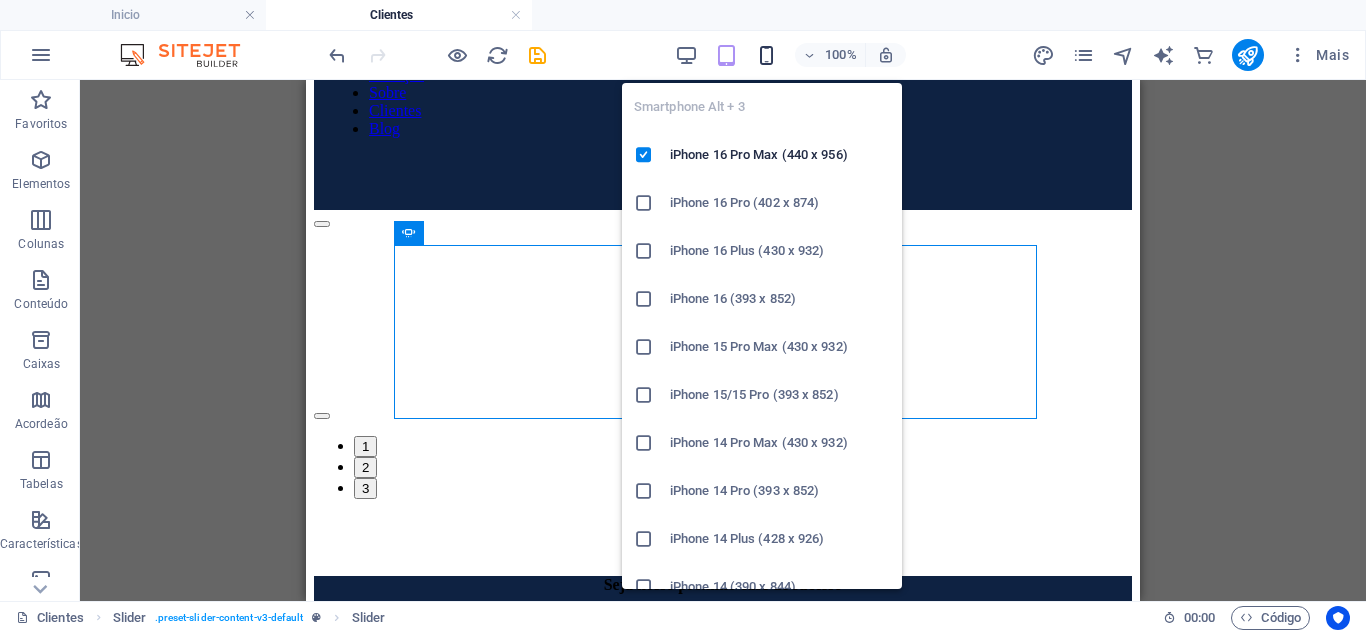 click at bounding box center (766, 55) 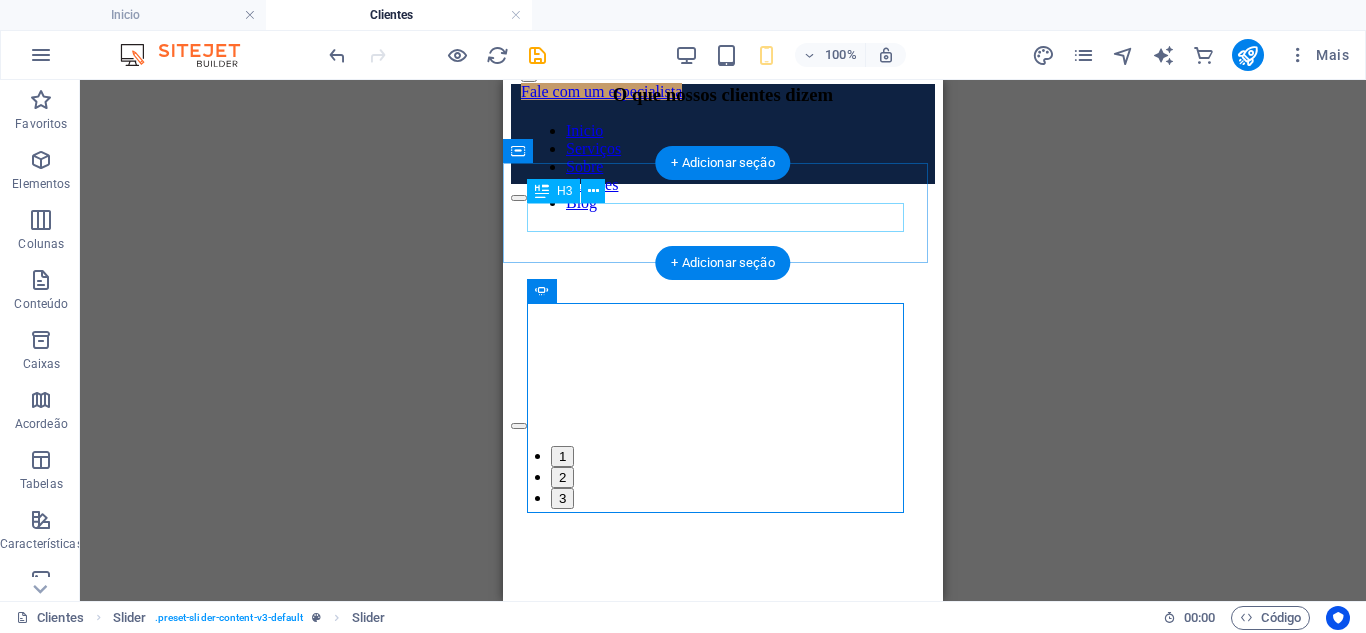 scroll, scrollTop: 0, scrollLeft: 0, axis: both 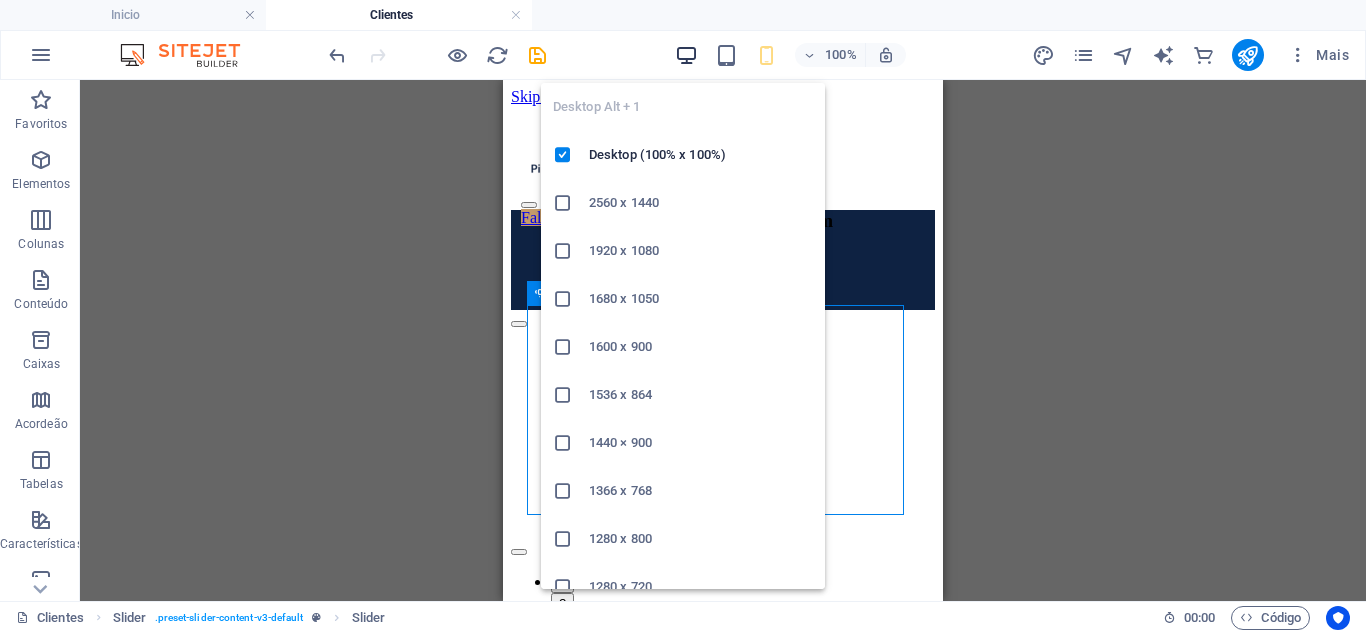 click at bounding box center (686, 55) 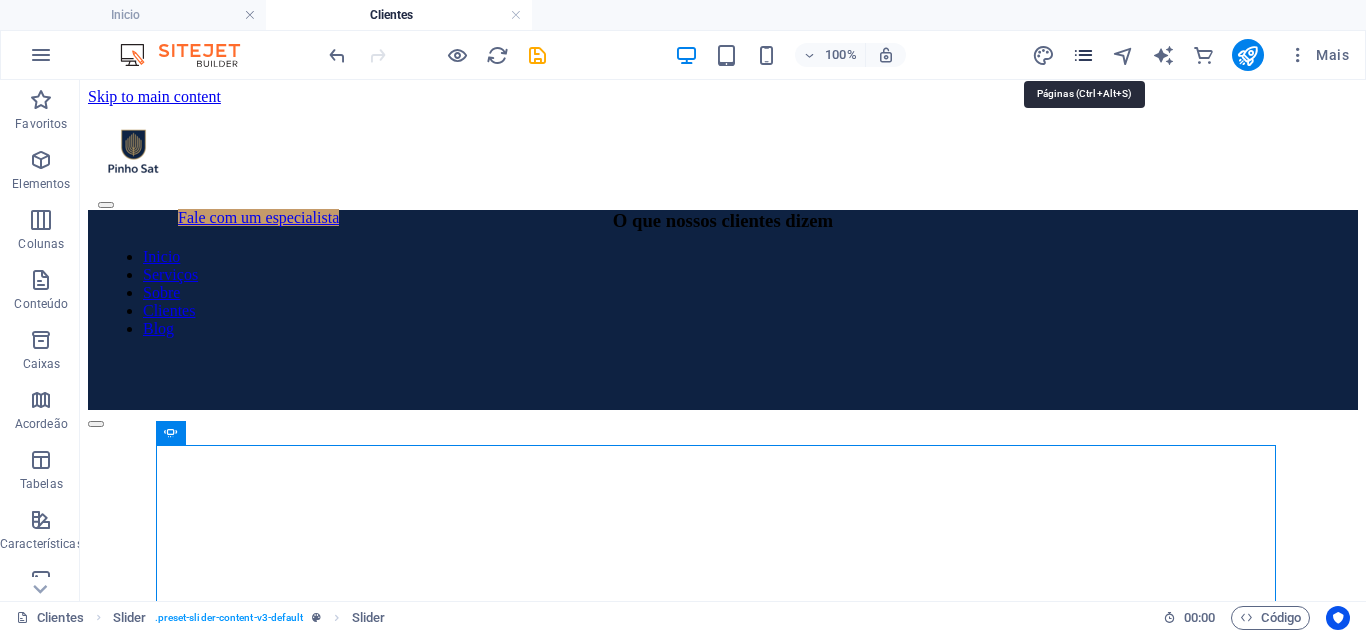 click at bounding box center (1083, 55) 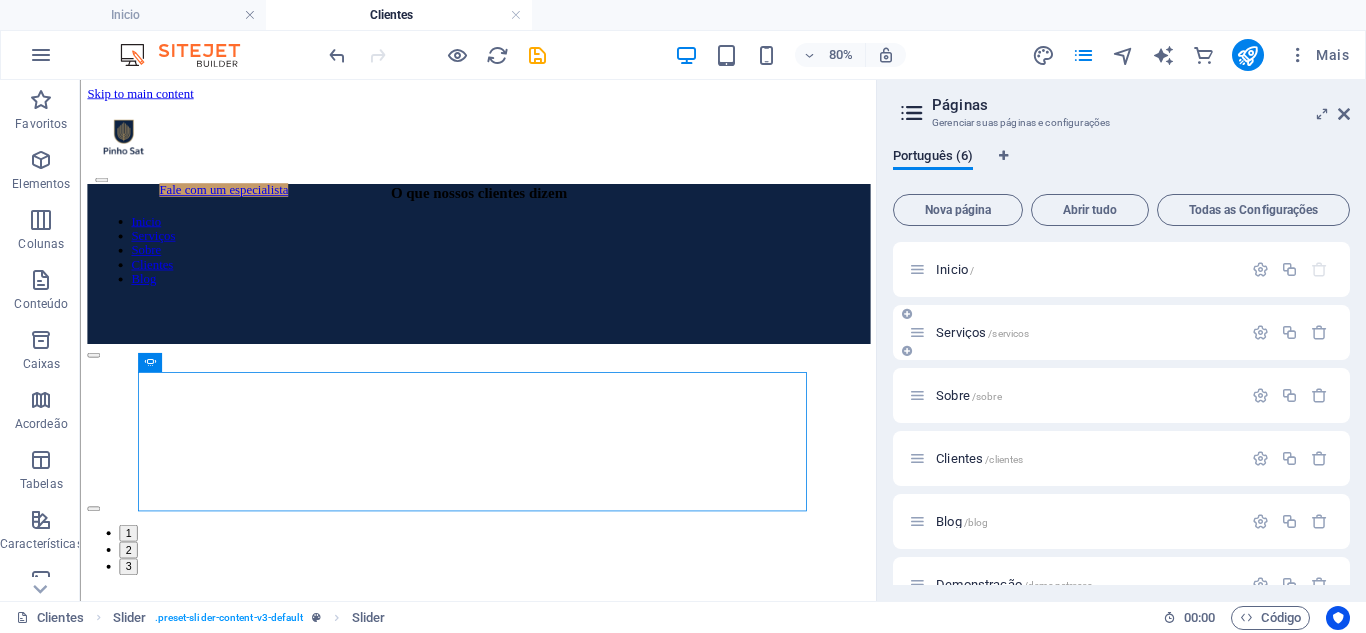 click on "Serviços /servicos" at bounding box center [1075, 332] 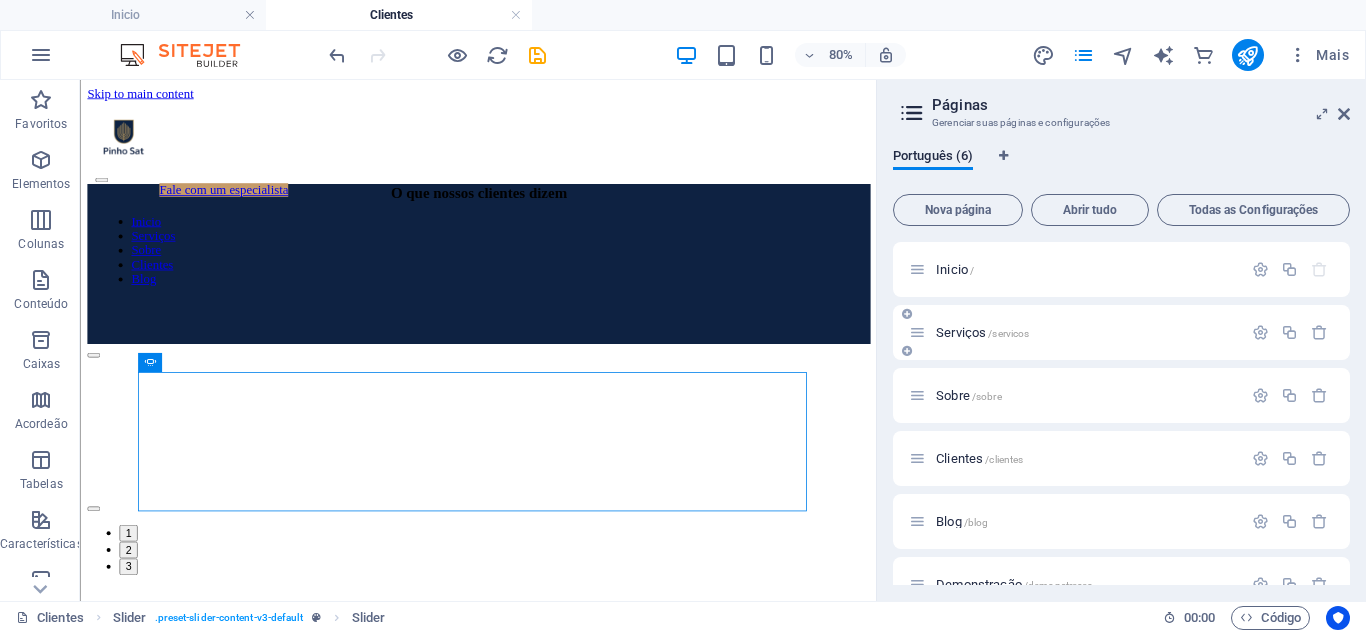 click on "Serviços /servicos" at bounding box center (982, 332) 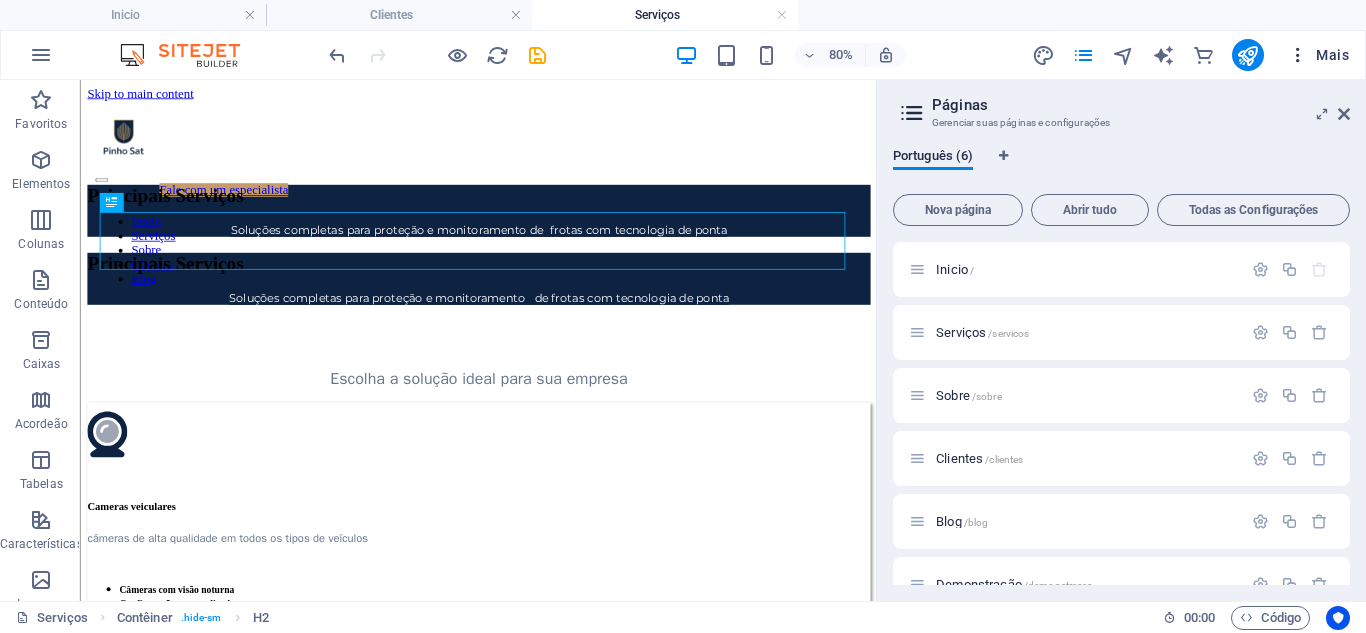 scroll, scrollTop: 0, scrollLeft: 0, axis: both 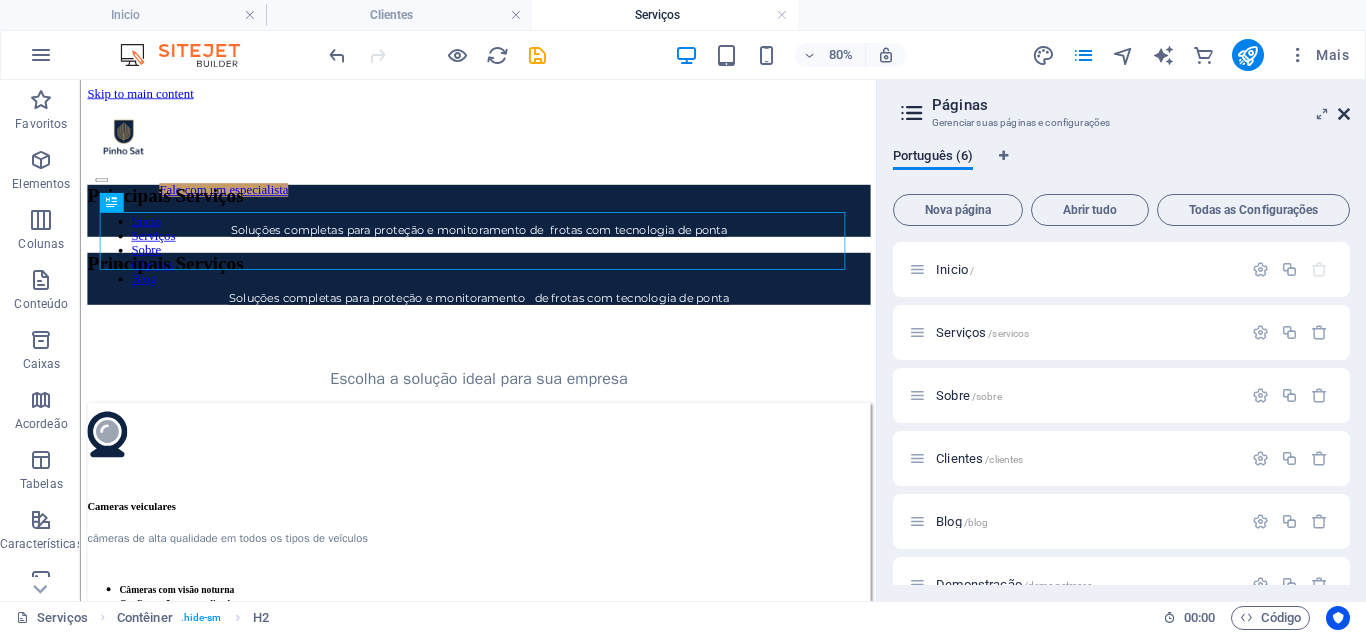 click at bounding box center [1344, 114] 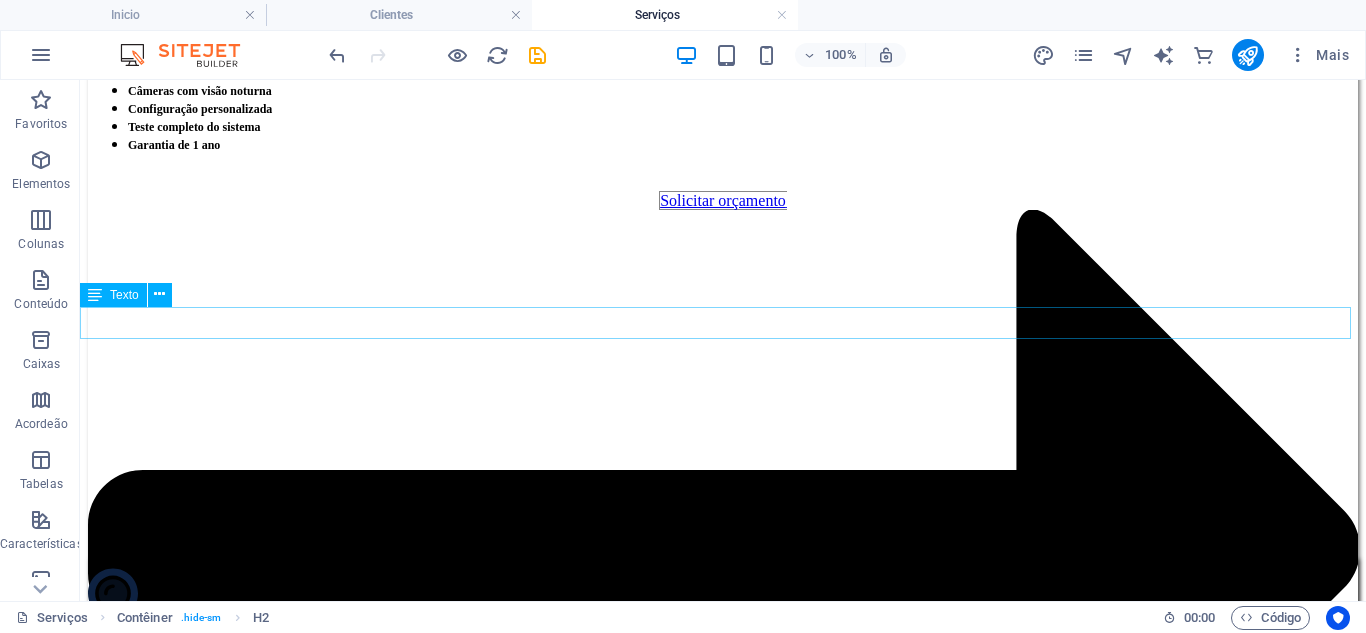 scroll, scrollTop: 885, scrollLeft: 0, axis: vertical 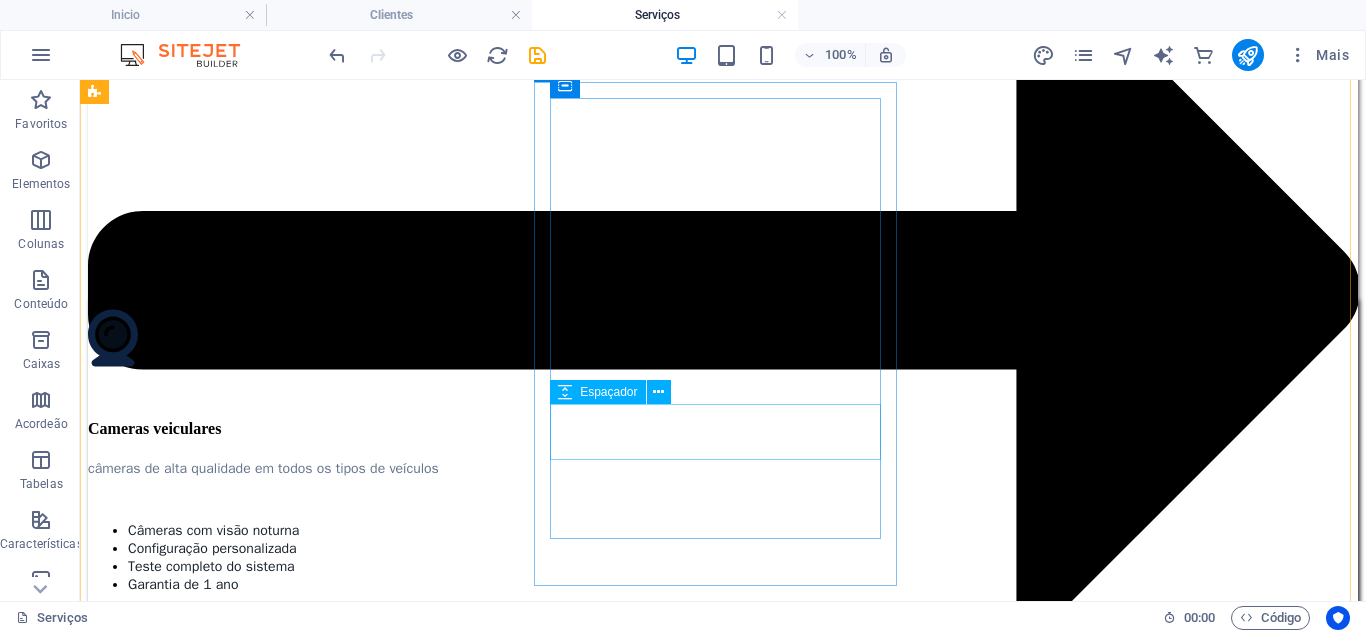 click at bounding box center [723, 997] 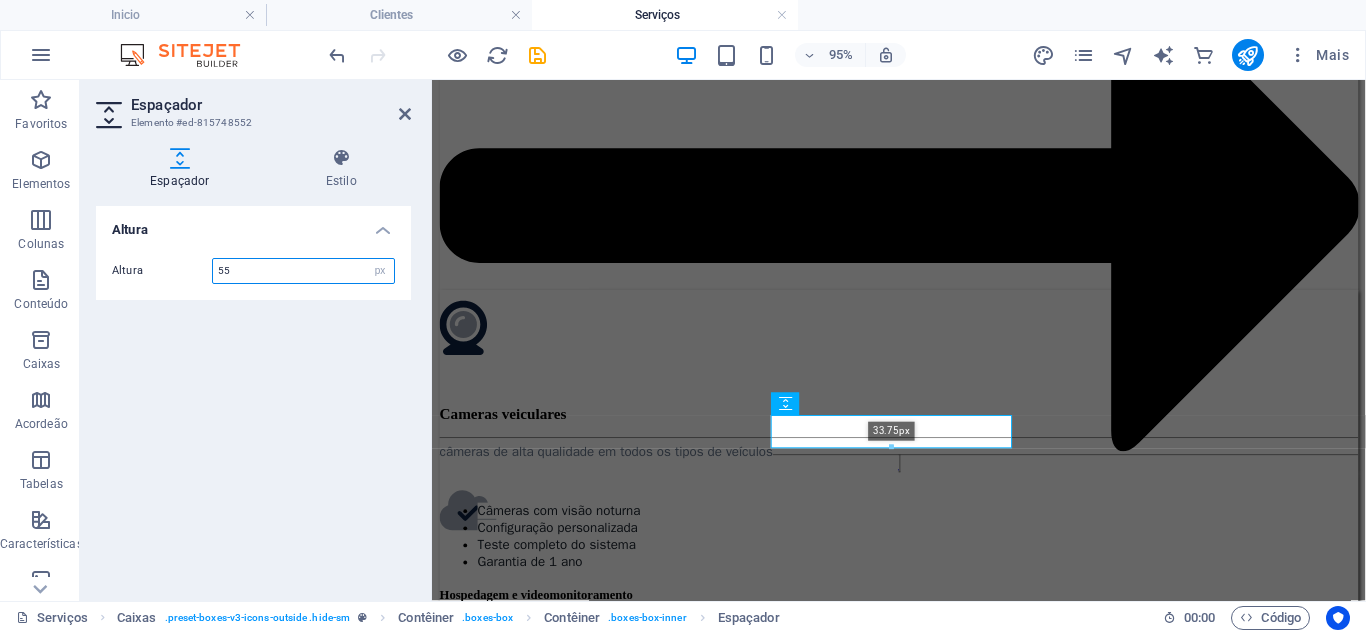 scroll, scrollTop: 885, scrollLeft: 0, axis: vertical 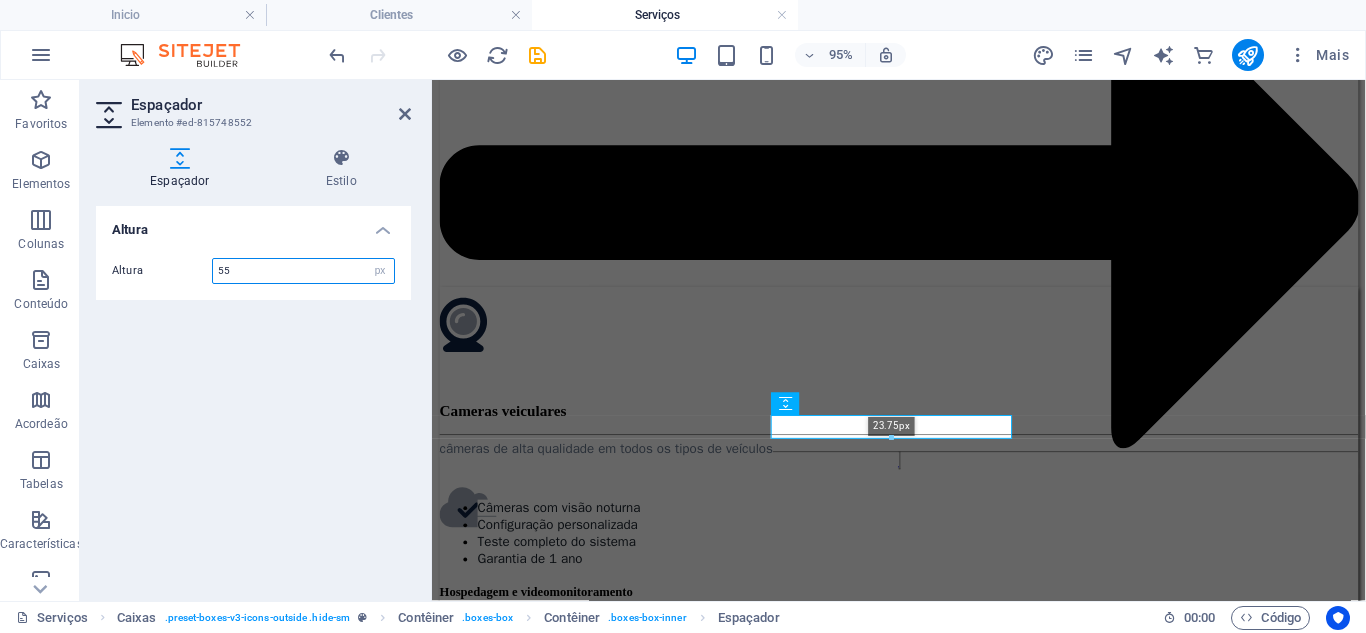 drag, startPoint x: 889, startPoint y: 468, endPoint x: 506, endPoint y: 293, distance: 421.0867 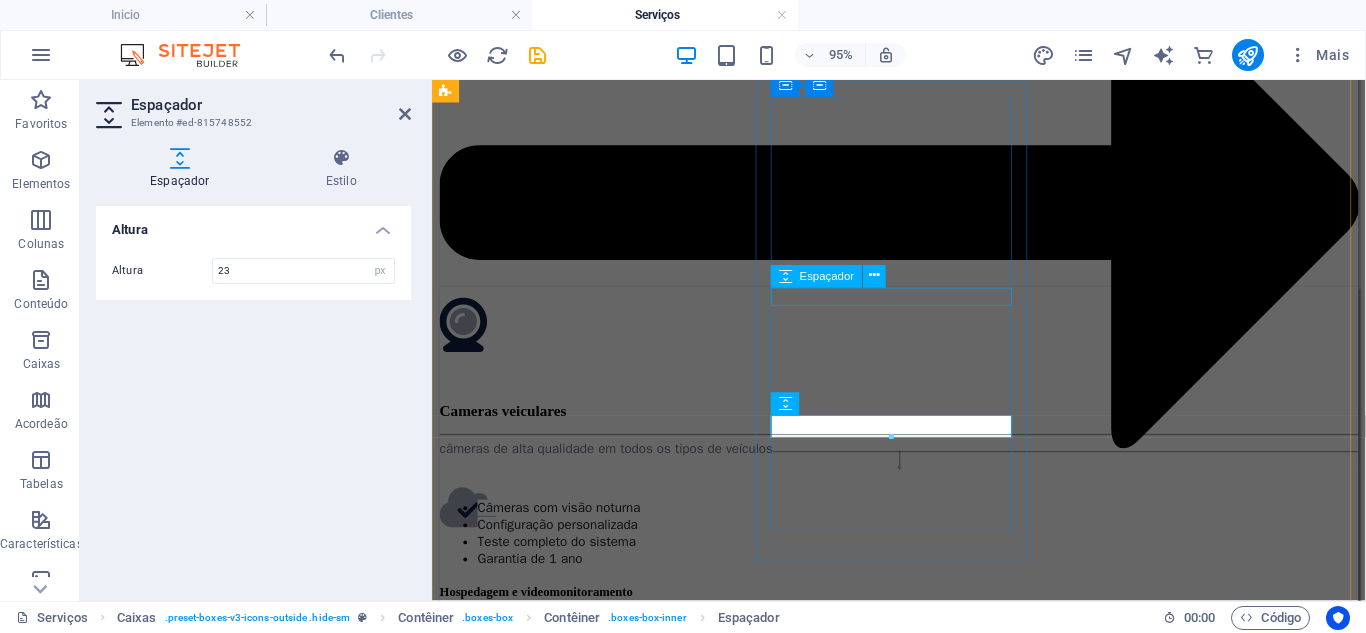 click at bounding box center (923, 693) 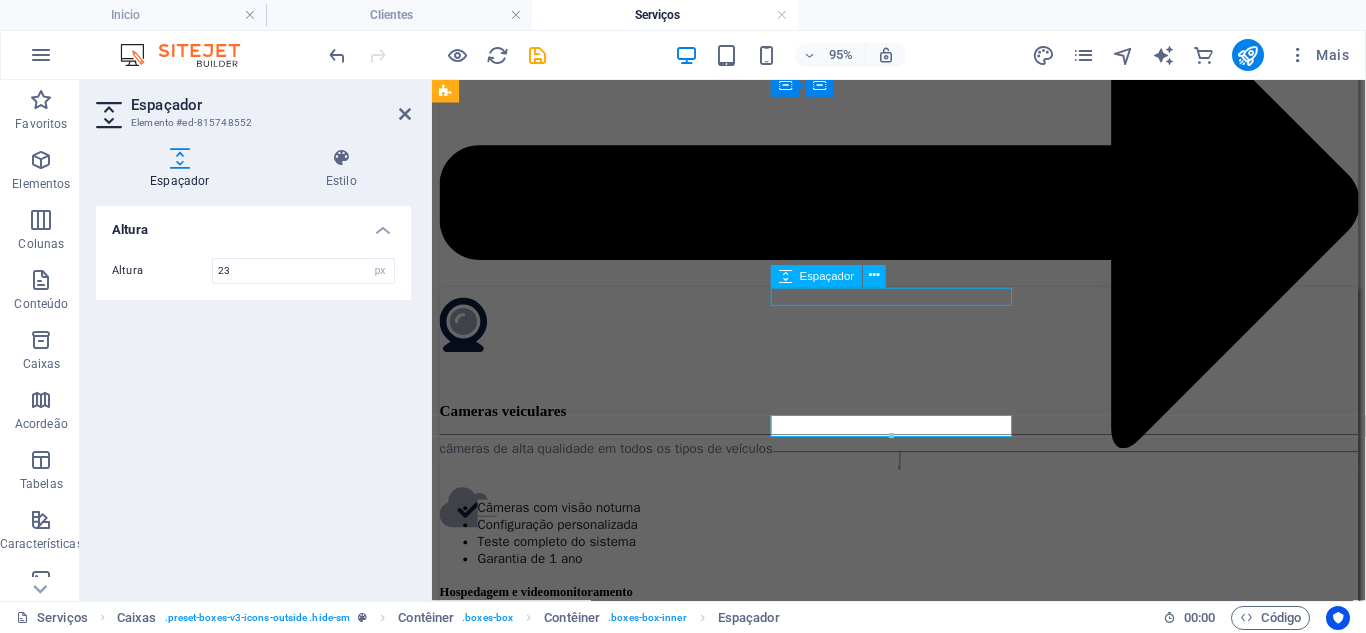 click at bounding box center [923, 693] 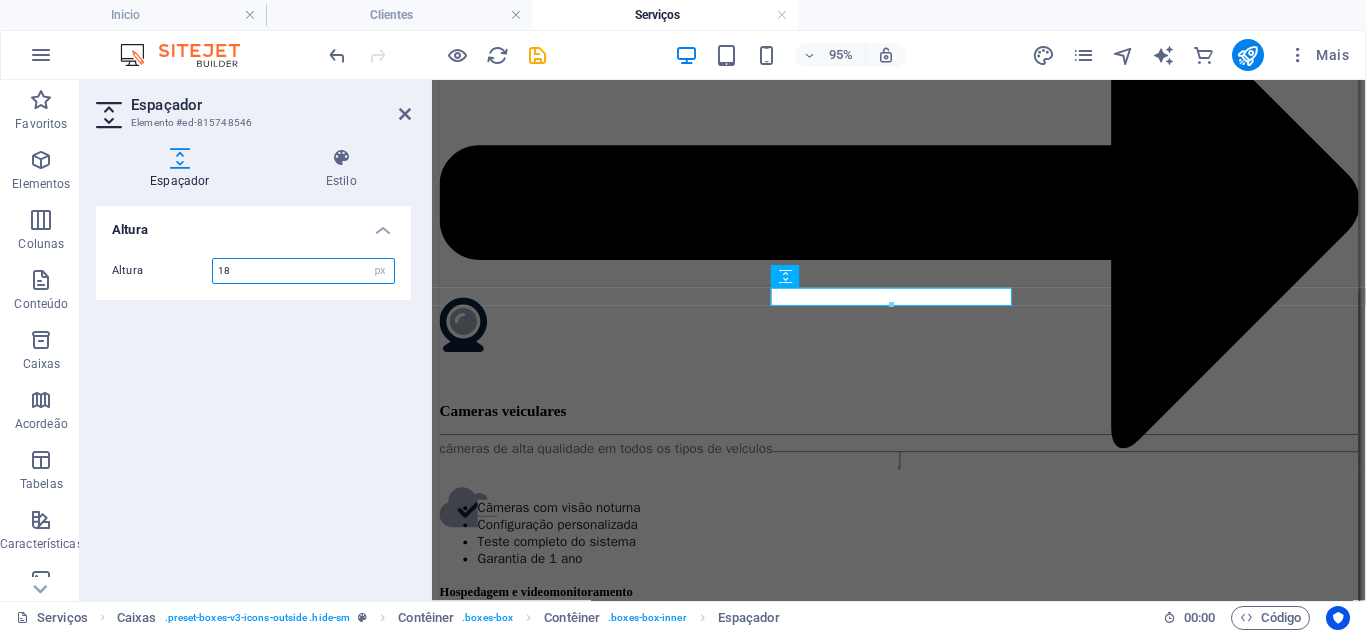 click at bounding box center [891, 305] 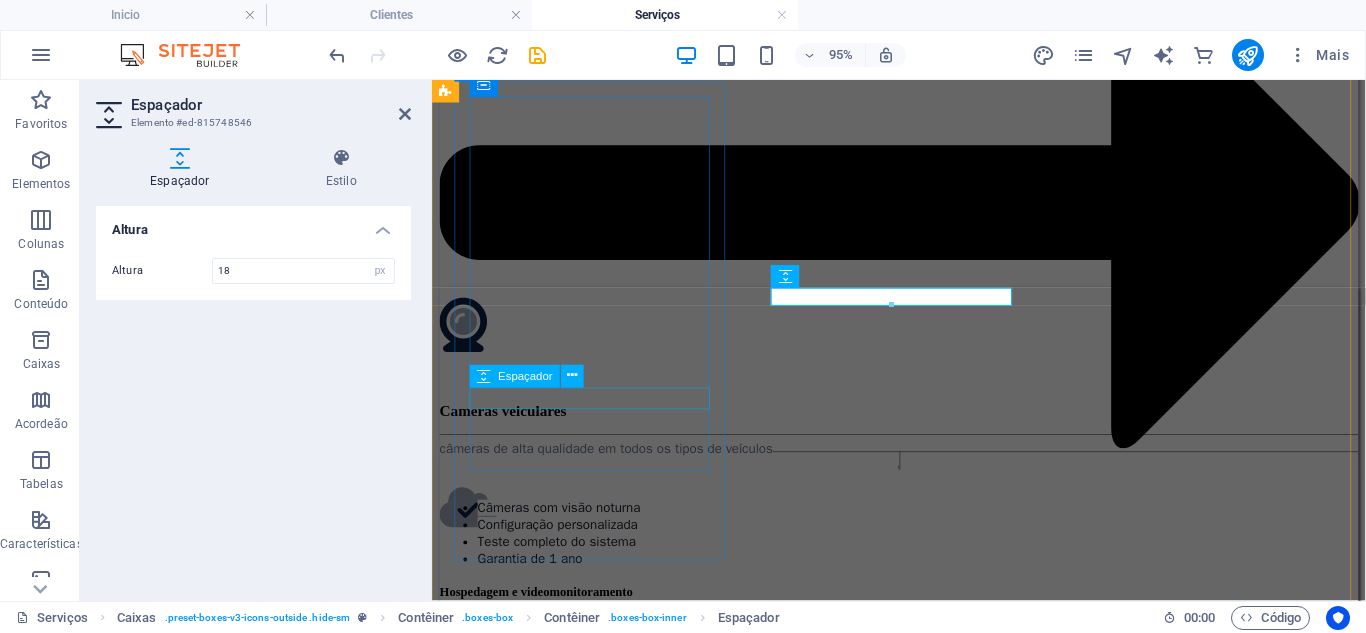 click at bounding box center (923, -79) 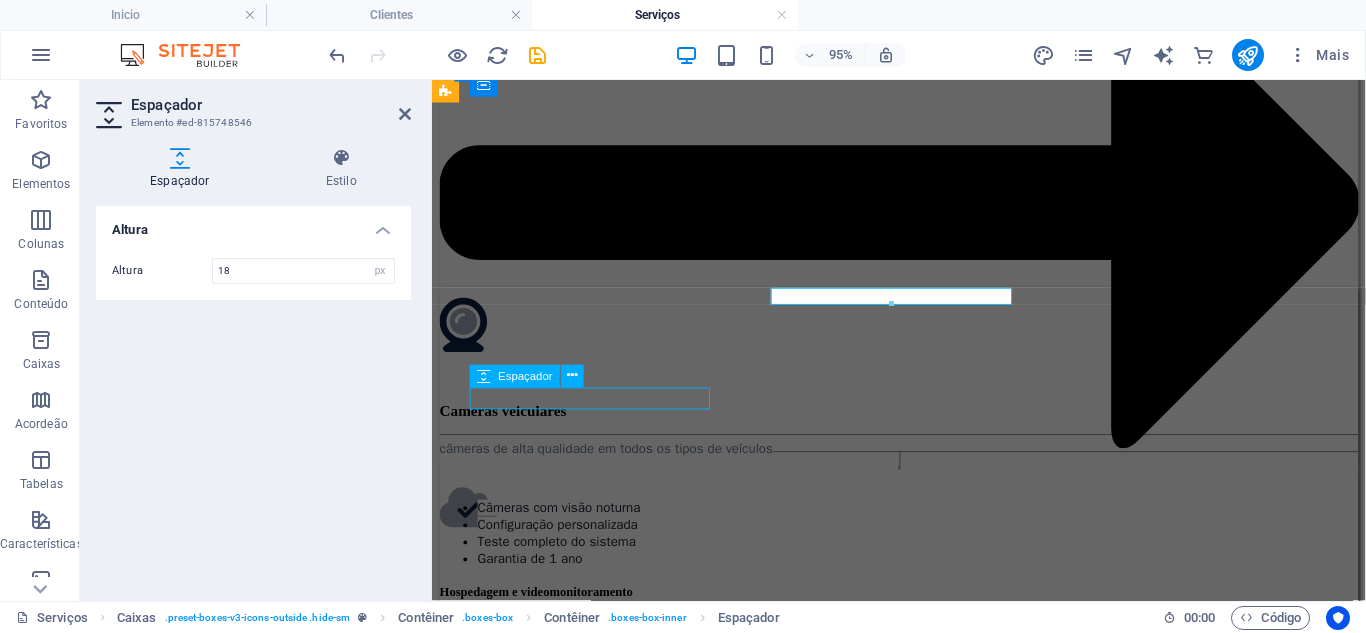 click at bounding box center [923, -79] 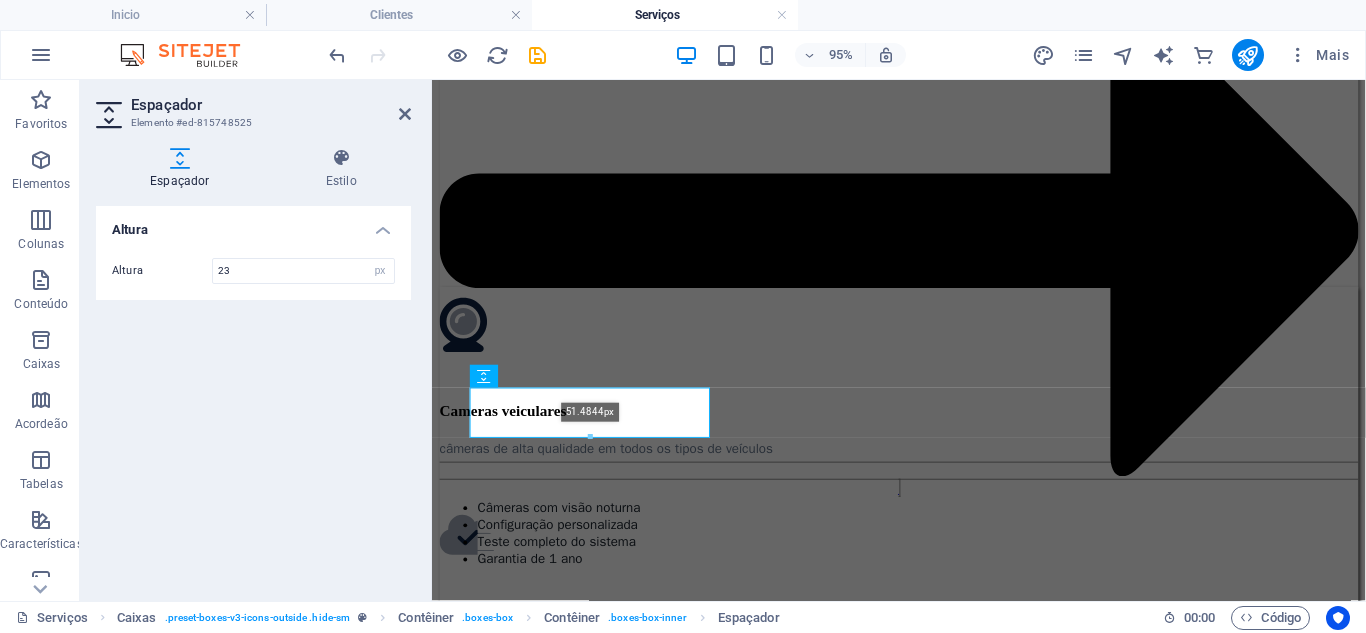 drag, startPoint x: 587, startPoint y: 406, endPoint x: 176, endPoint y: 368, distance: 412.75296 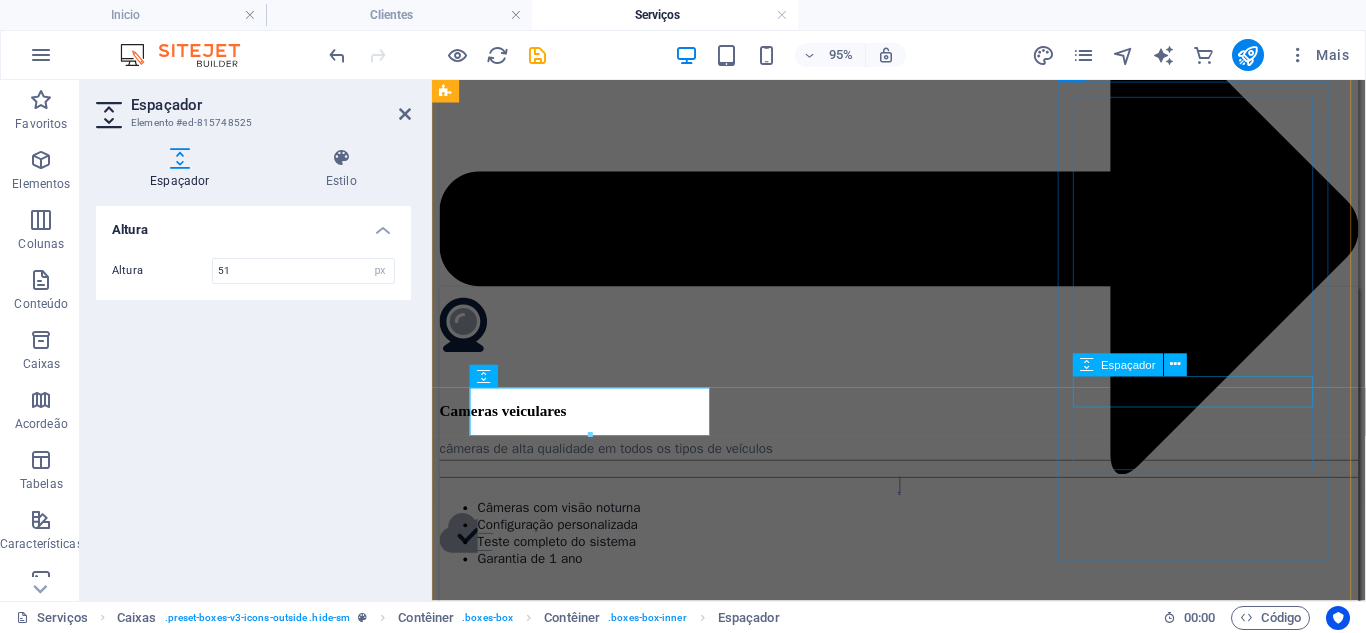 click at bounding box center [923, 1747] 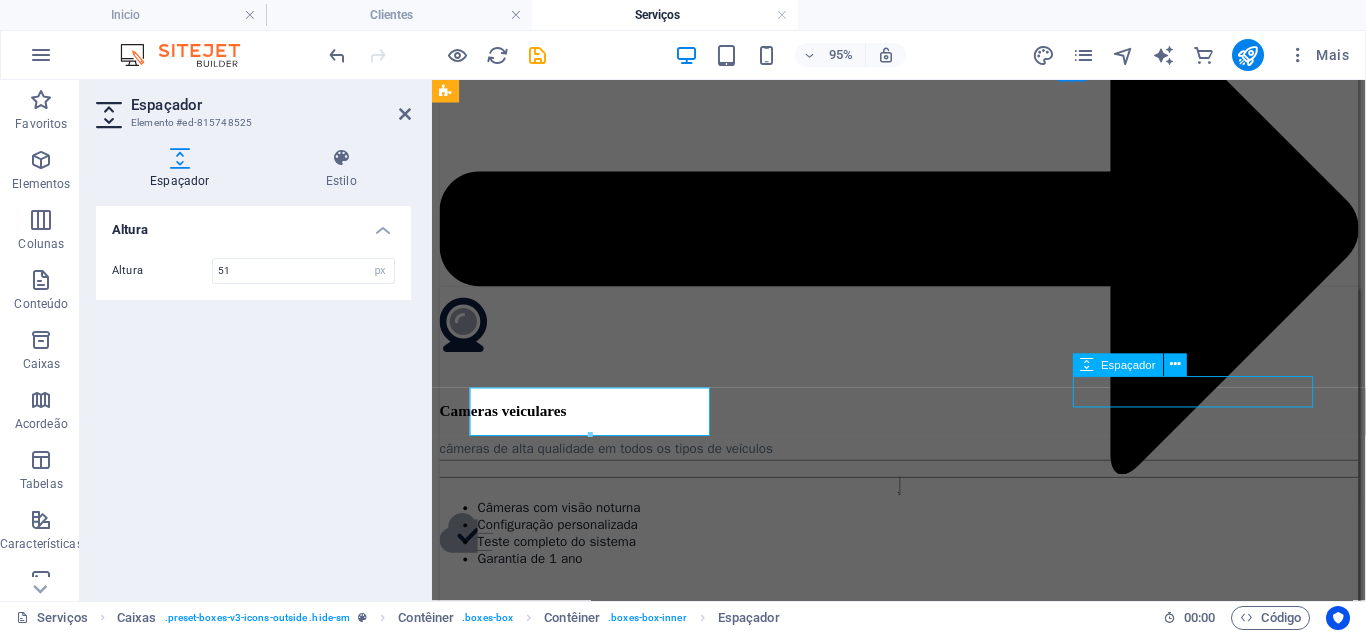 click at bounding box center (923, 1747) 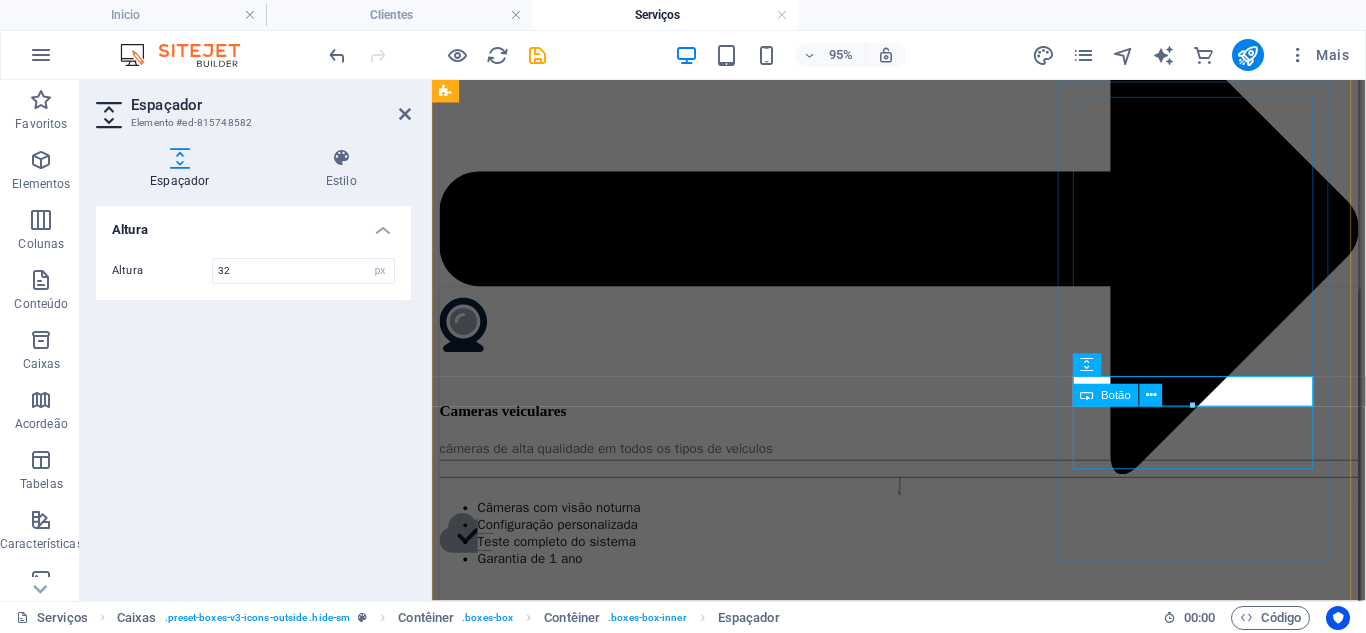 click on "Solicitar orçamento" at bounding box center (923, 2041) 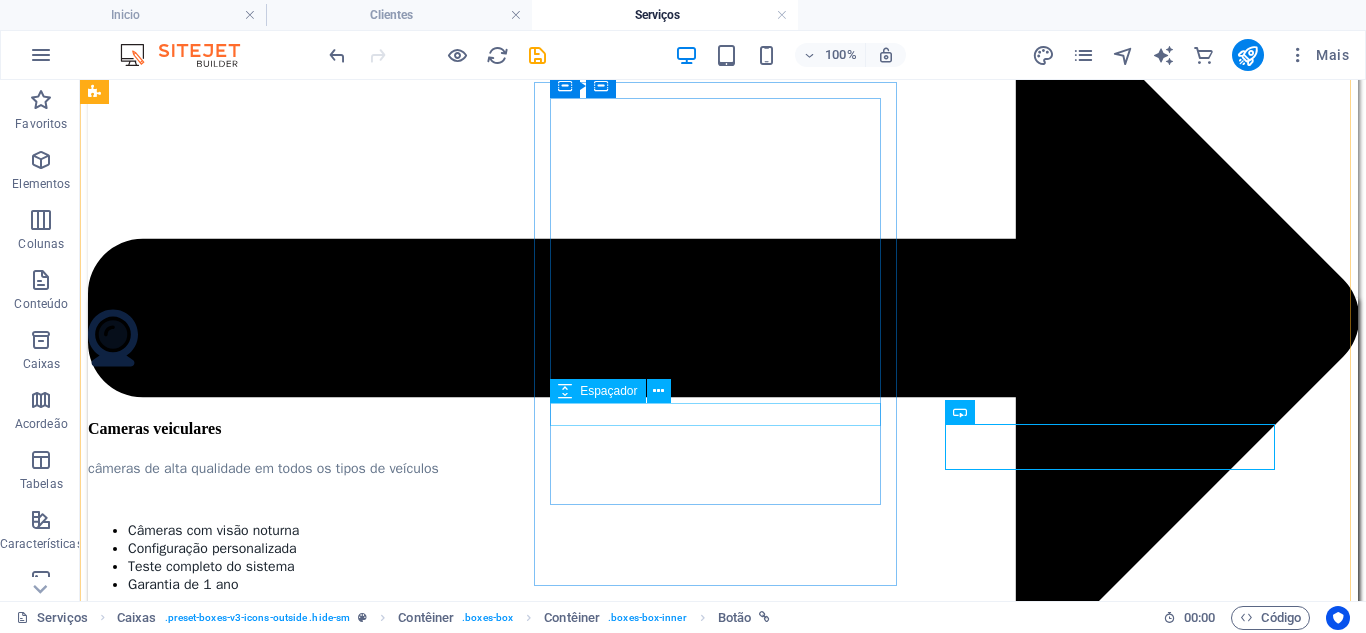 click at bounding box center [723, 1007] 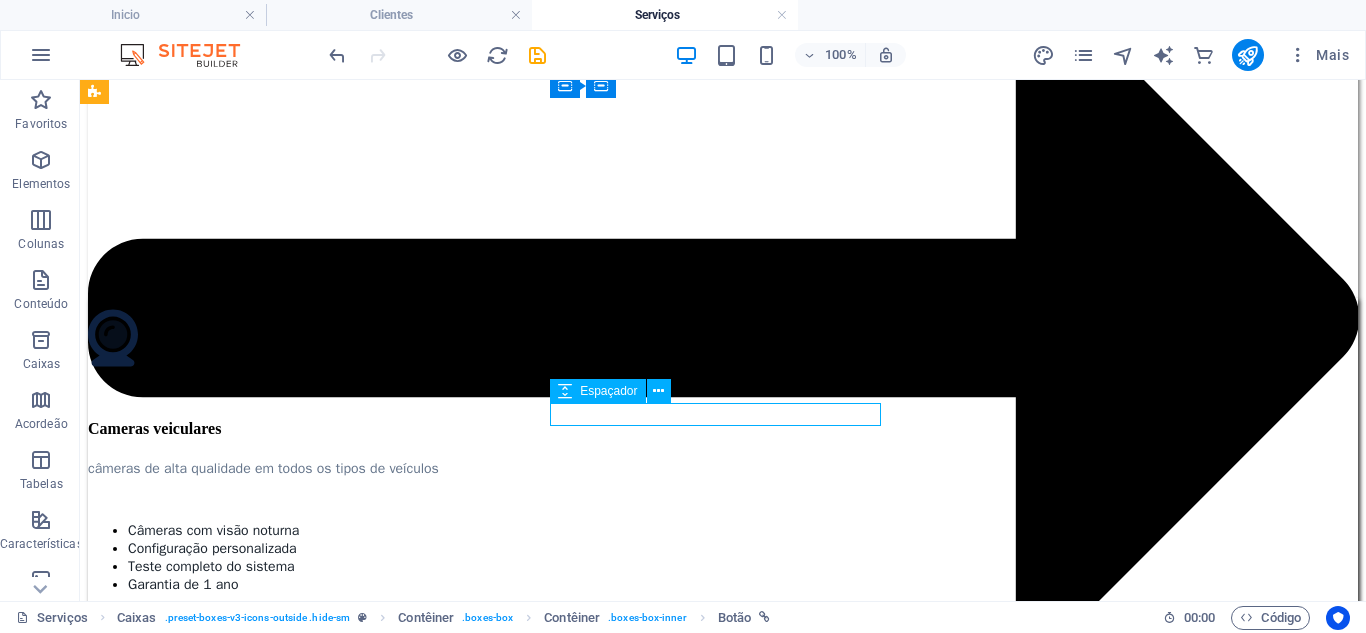 click at bounding box center [723, 1007] 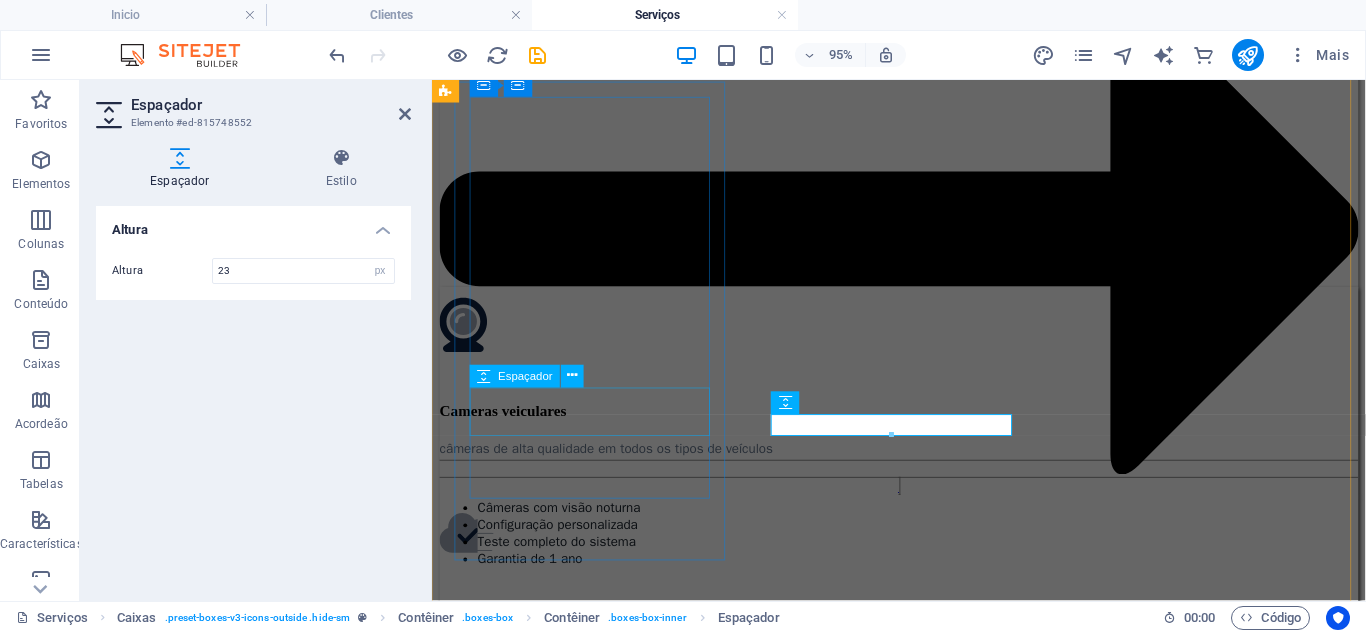 click at bounding box center [923, -65] 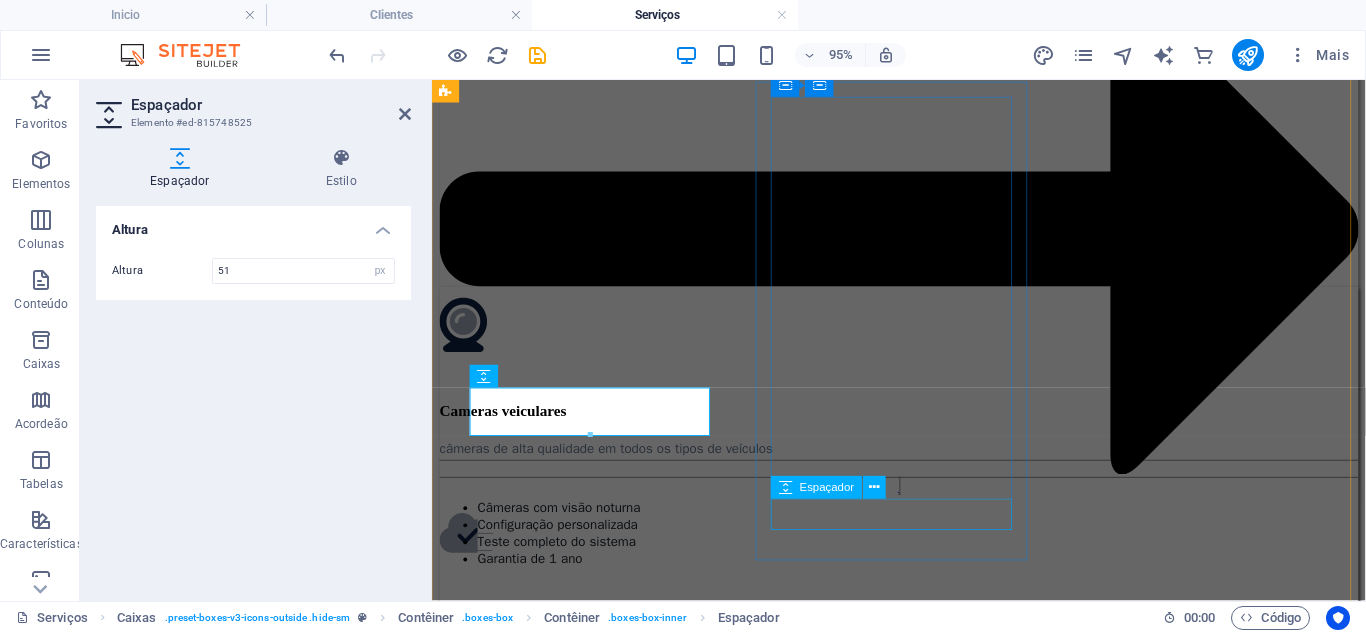 click at bounding box center [923, 1429] 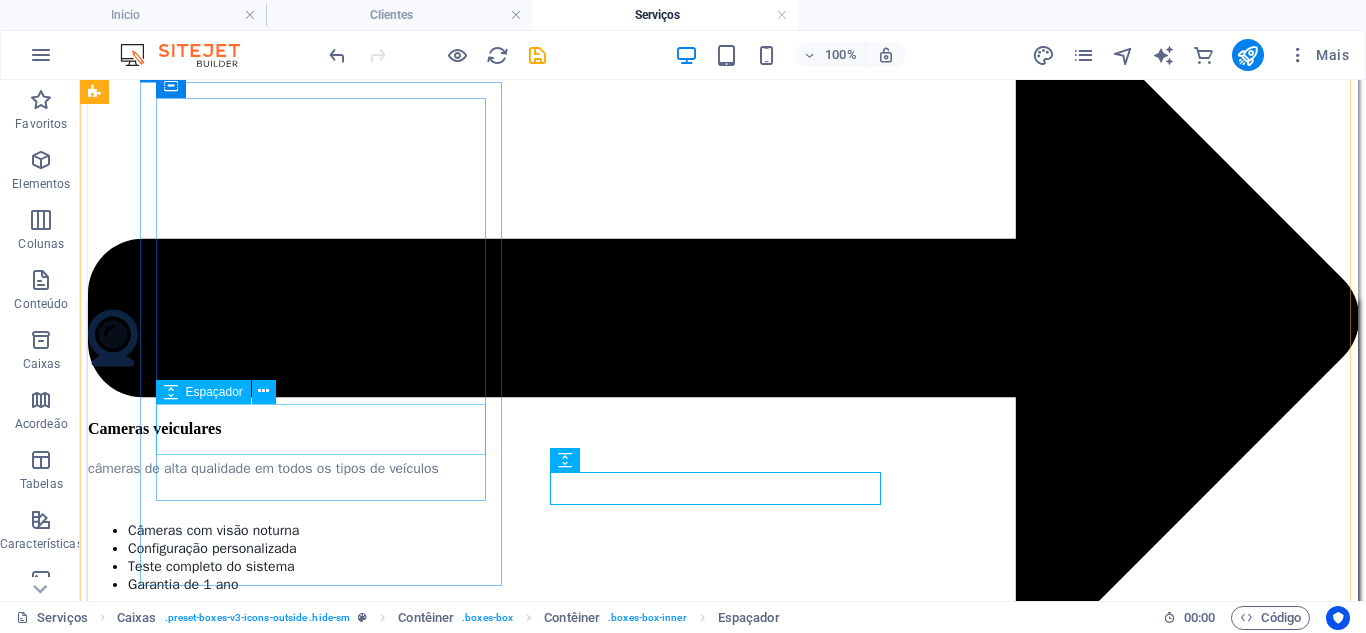 click at bounding box center [723, -65] 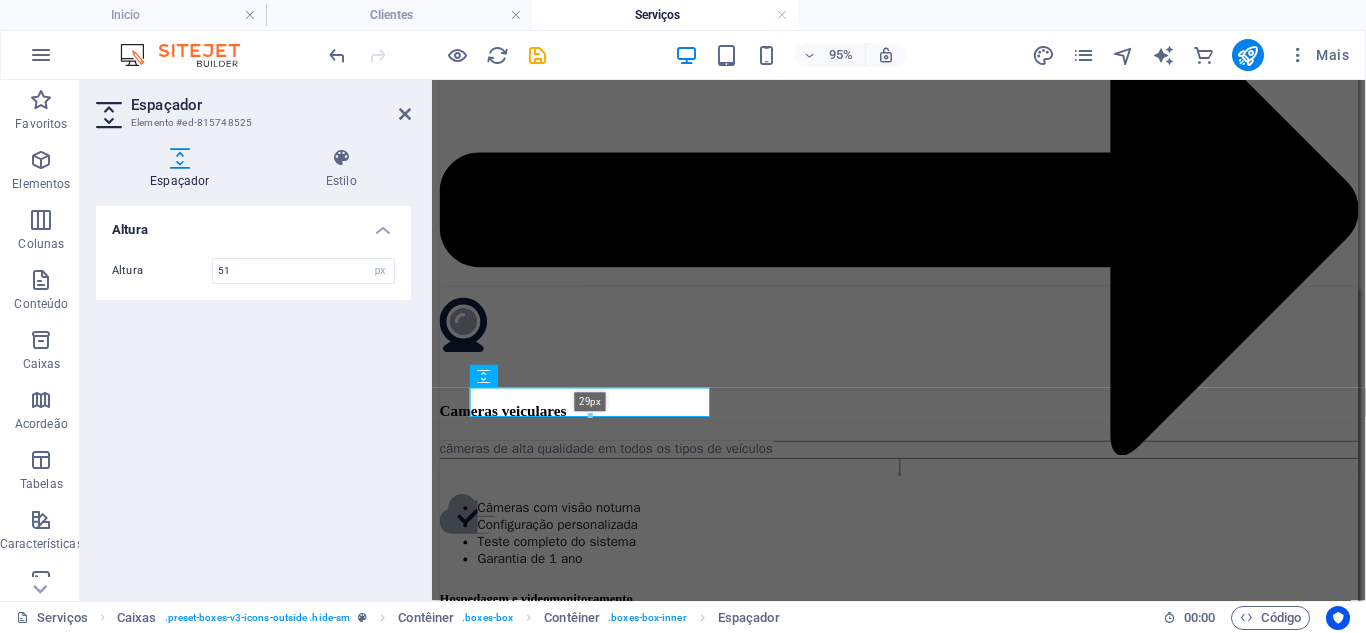 drag, startPoint x: 587, startPoint y: 434, endPoint x: 212, endPoint y: 388, distance: 377.8108 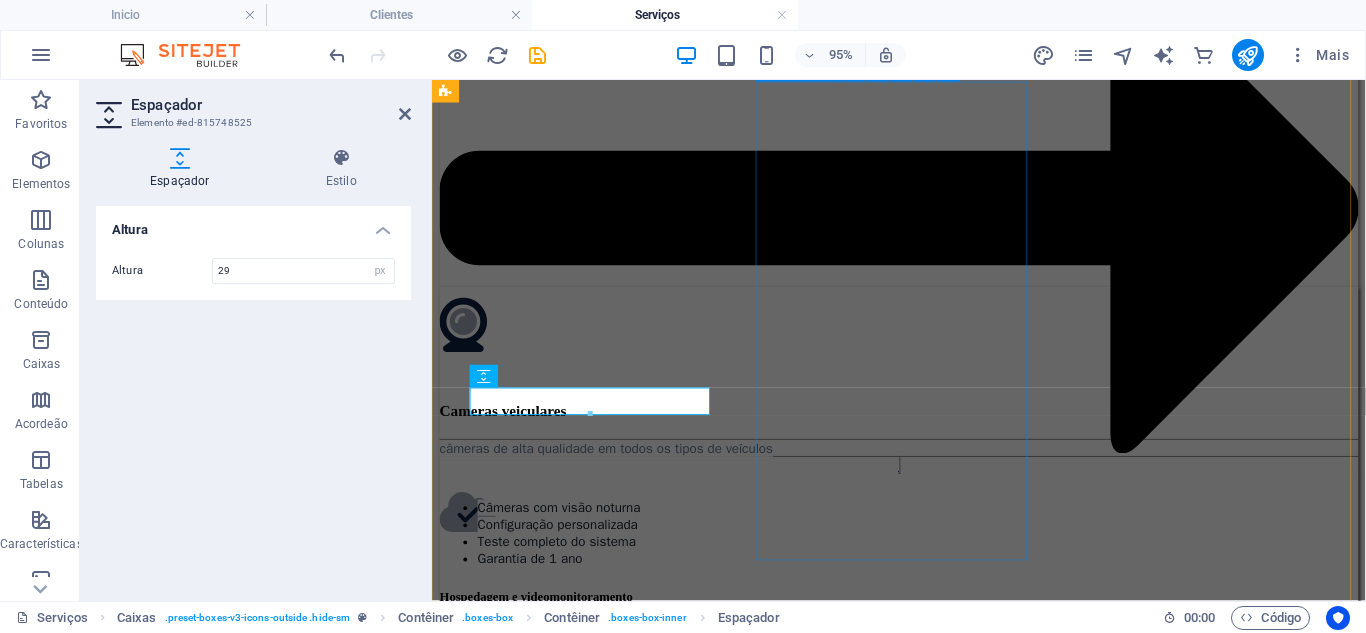 click on ".fa-secondary{opacity:.4} Hospedagem e videomonitoramento monitoramento em tempo real da sua frota Armazenamento interno 64GB - 2TB Alertas em tempo real Relatórios personalizados Plataforma web Solicitar orçamento" at bounding box center (923, 959) 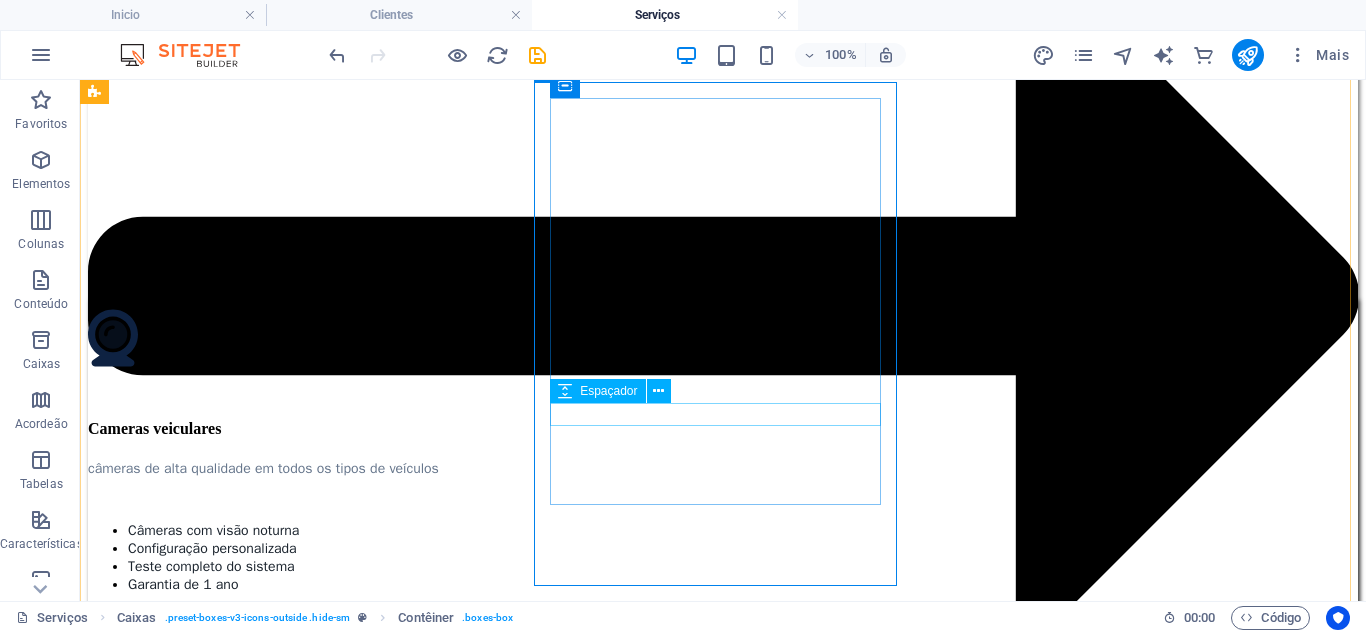 click at bounding box center (723, 985) 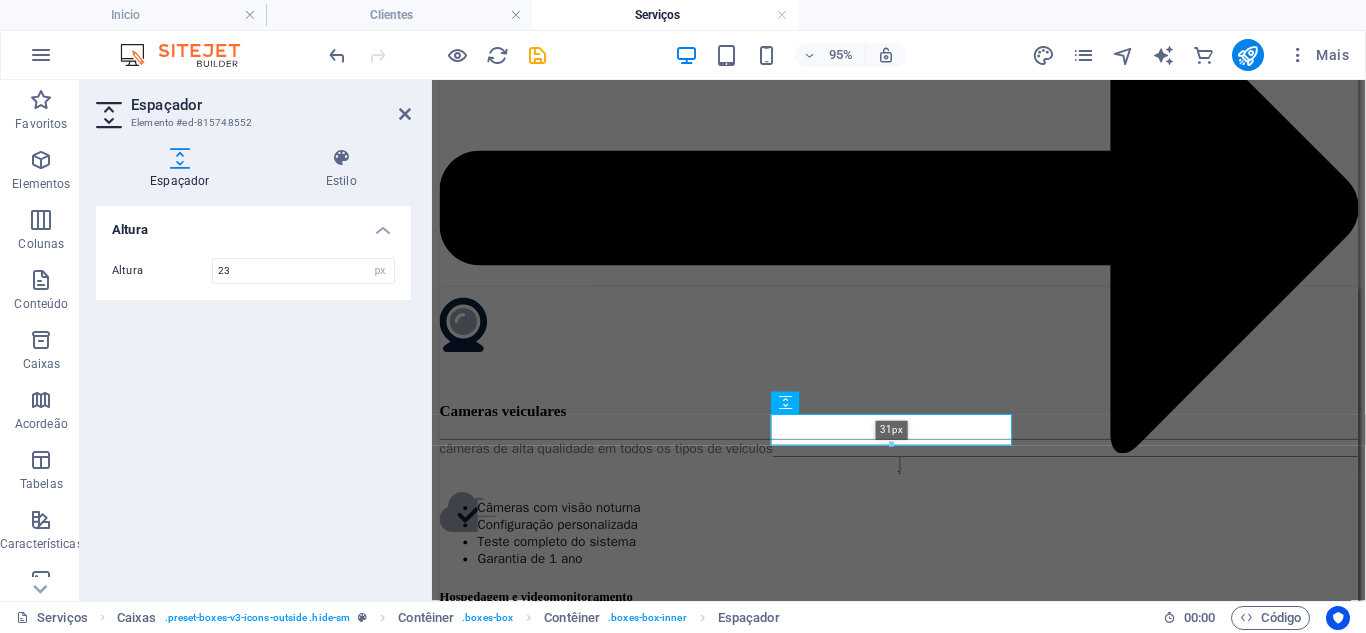 click at bounding box center (891, 445) 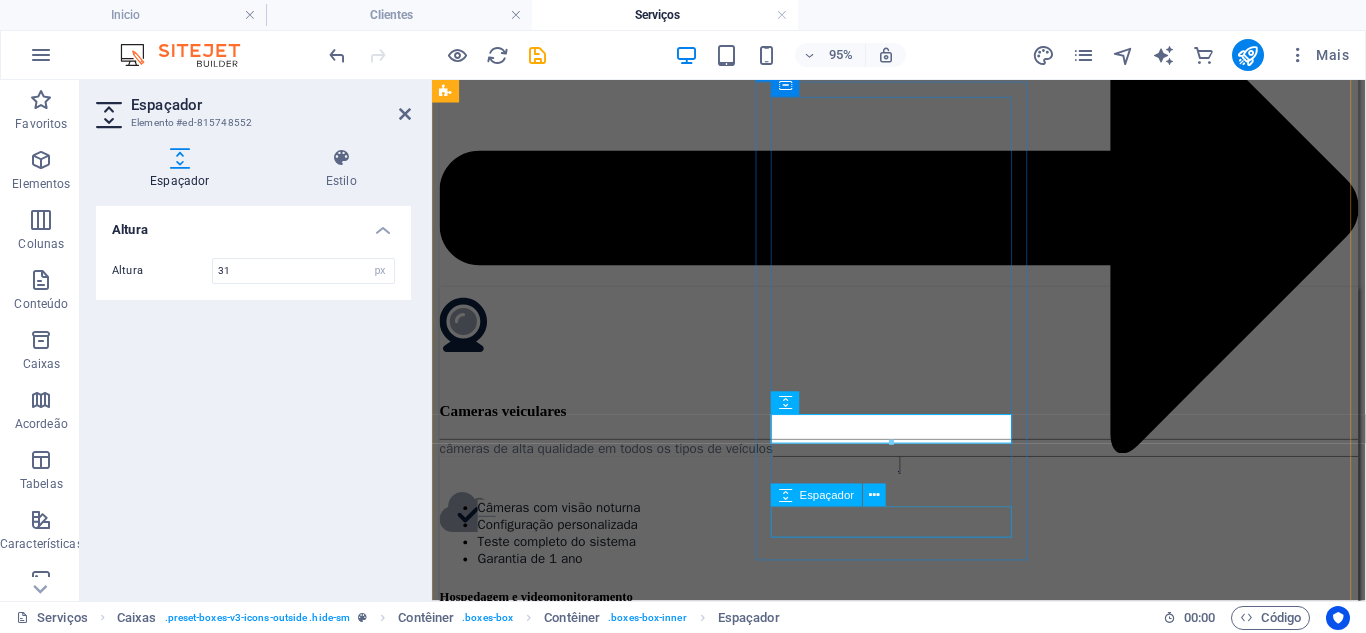 click at bounding box center [923, 1415] 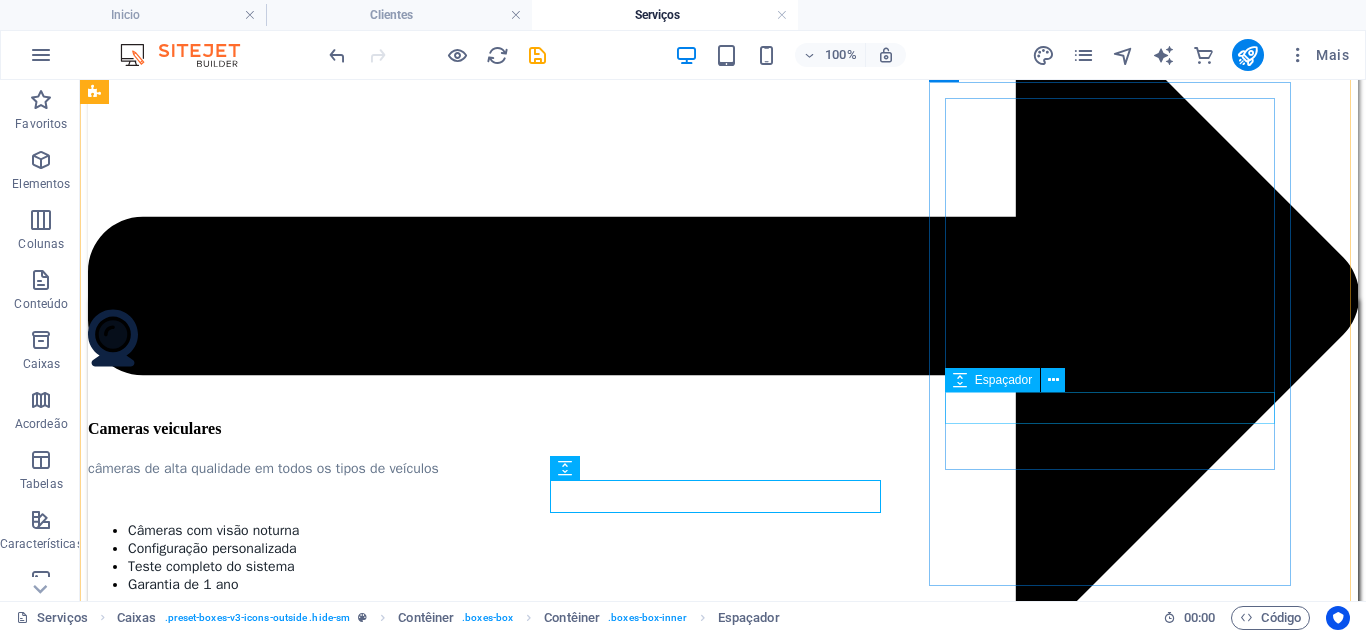 click at bounding box center (723, 2056) 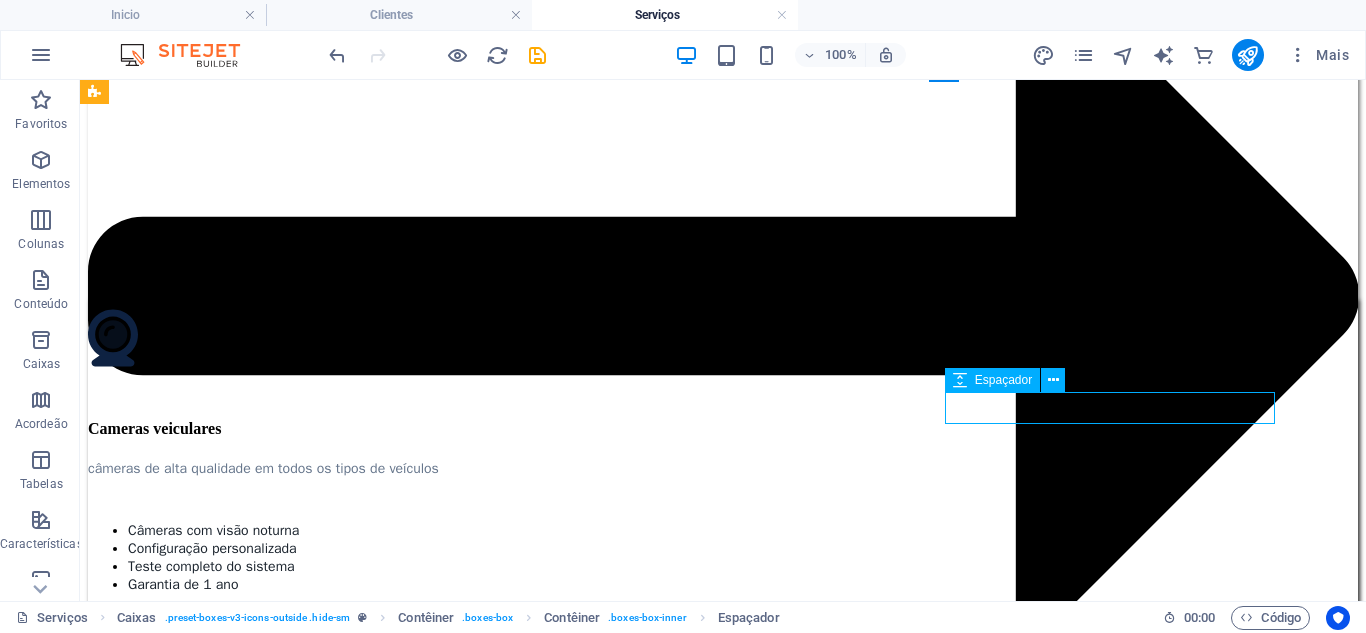 click at bounding box center (723, 2056) 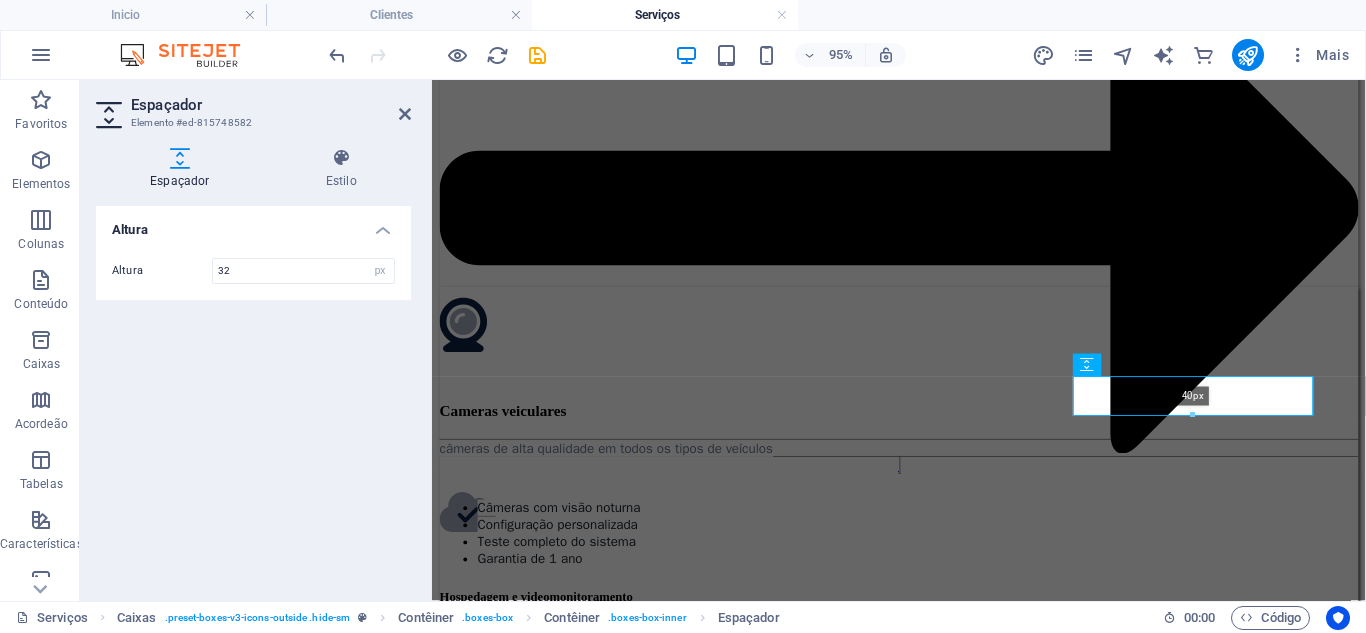 drag, startPoint x: 1192, startPoint y: 402, endPoint x: 799, endPoint y: 348, distance: 396.69257 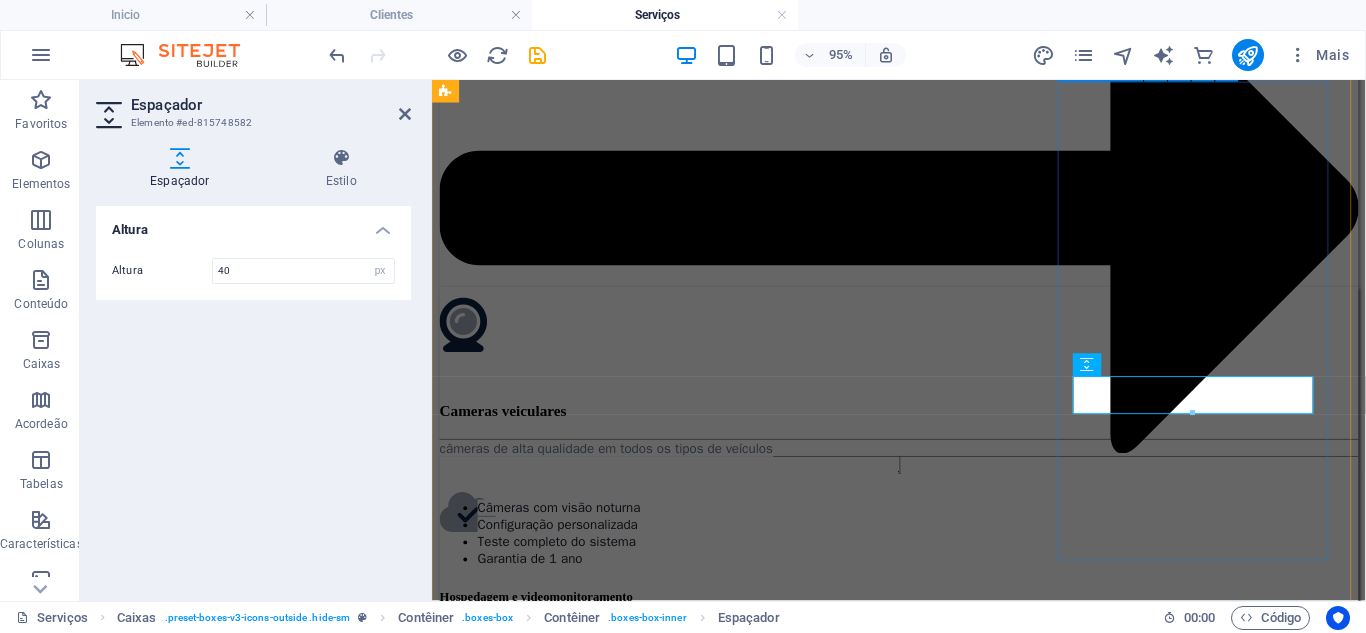 click on "Manutenção Técnica Serviços de manutenção para garantir o perfeito funcionamento Manutenção preventiva Suporte técnico 24/7 Troca de peças originais Calibração dos  equipamentos Solicitar orçamento" at bounding box center (923, 1872) 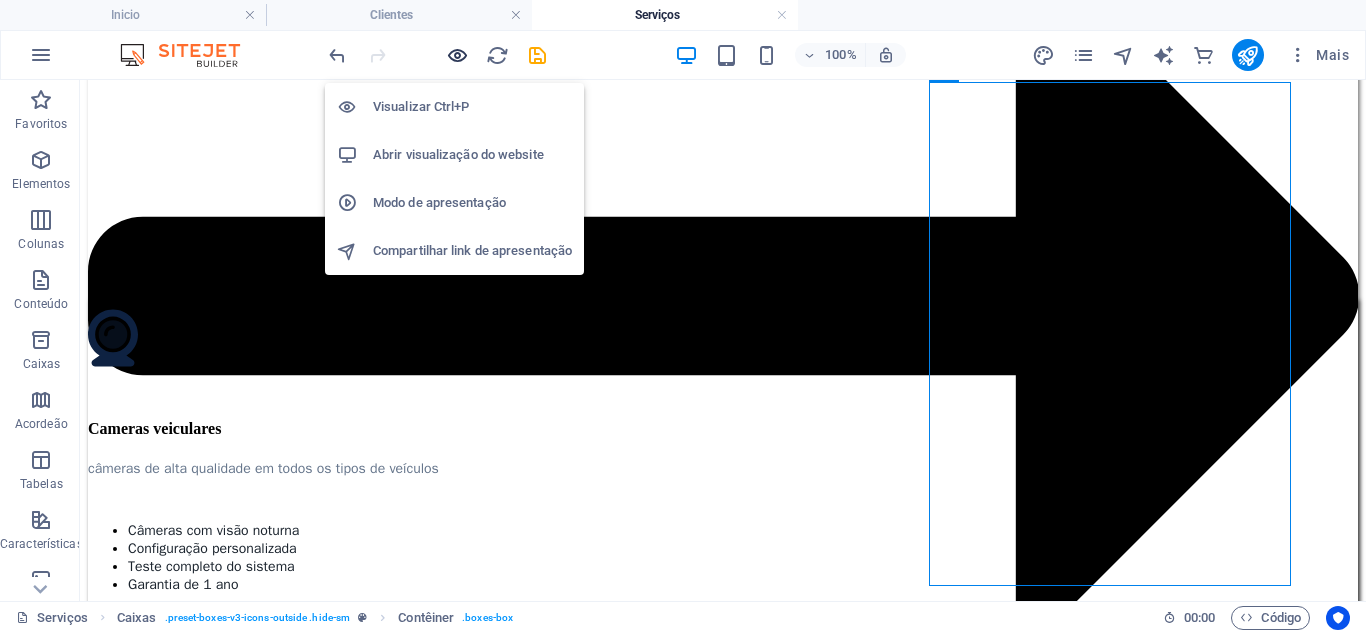 click at bounding box center [457, 55] 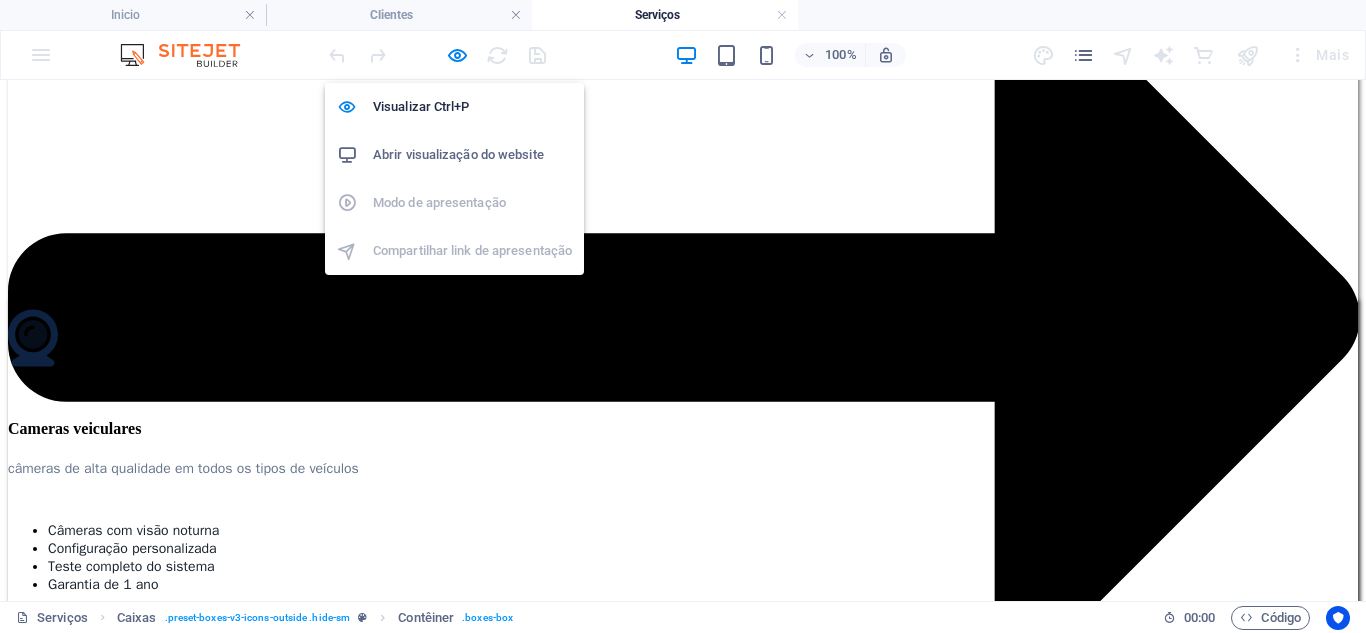 scroll, scrollTop: 625, scrollLeft: 0, axis: vertical 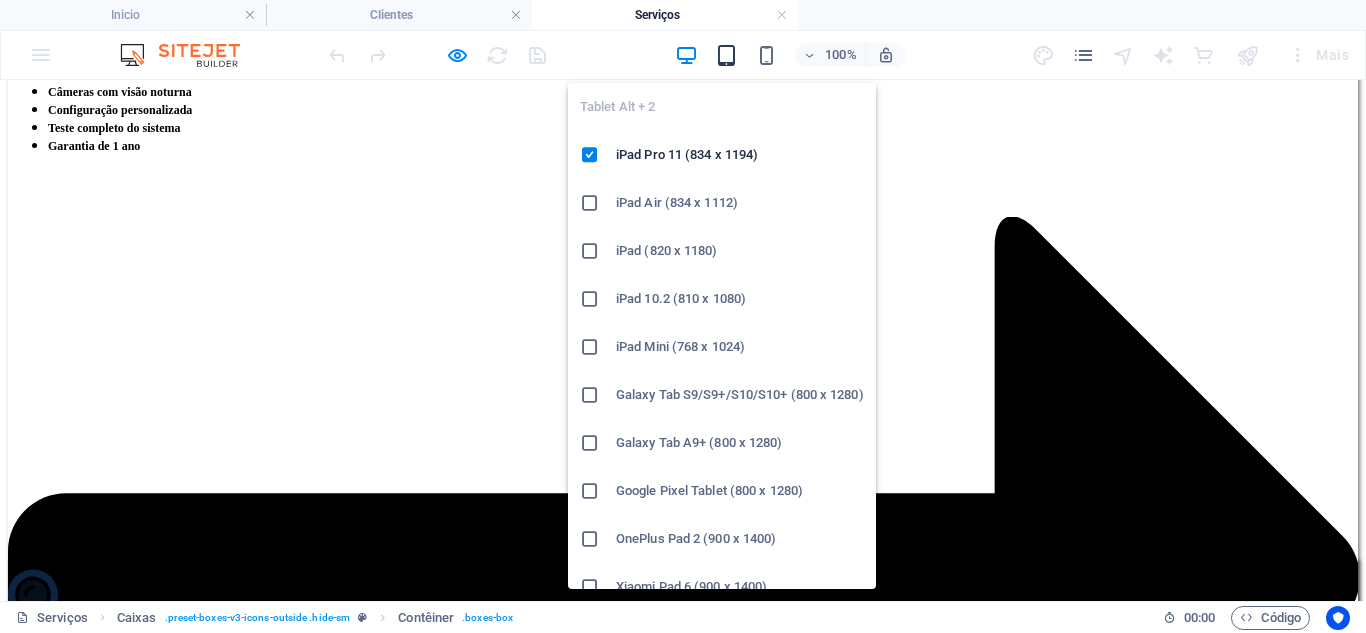 click at bounding box center [726, 55] 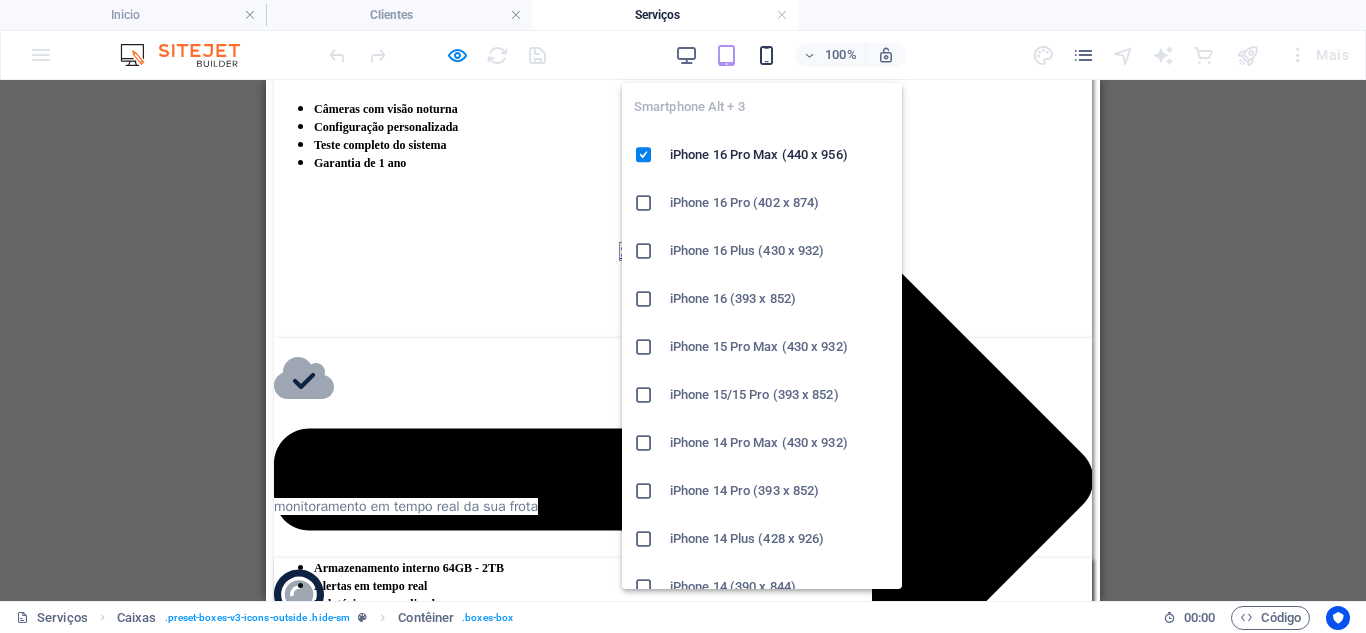 click at bounding box center [766, 55] 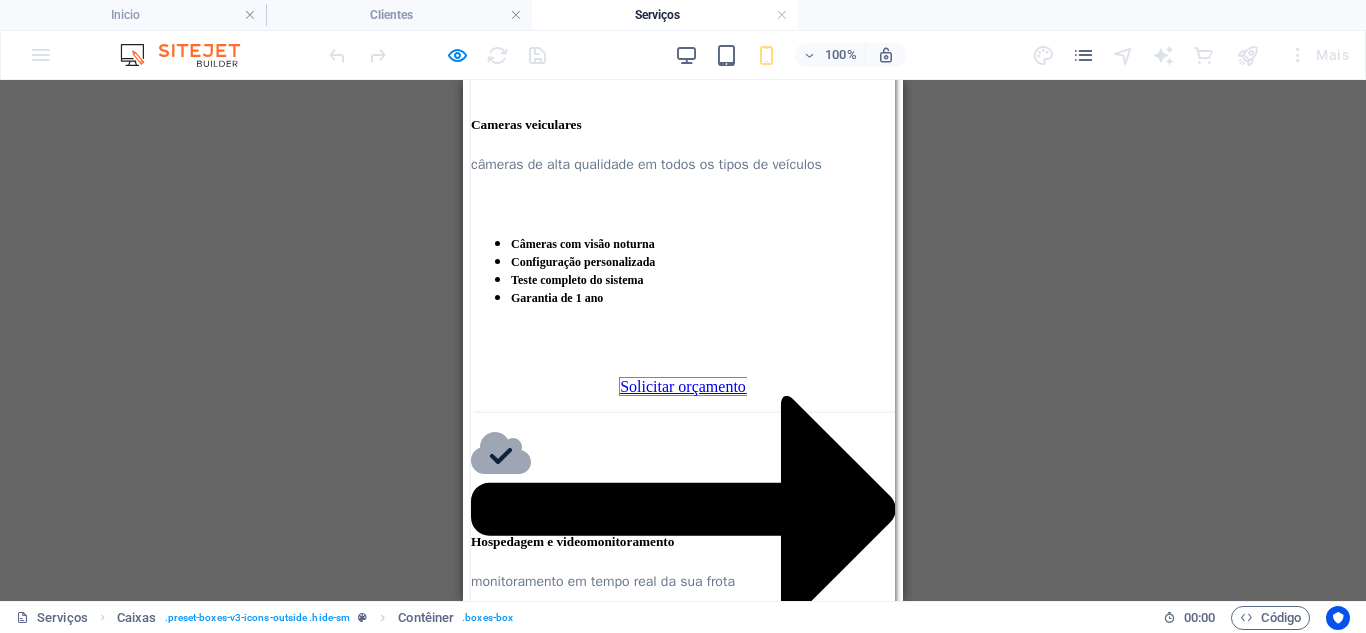 scroll, scrollTop: 425, scrollLeft: 0, axis: vertical 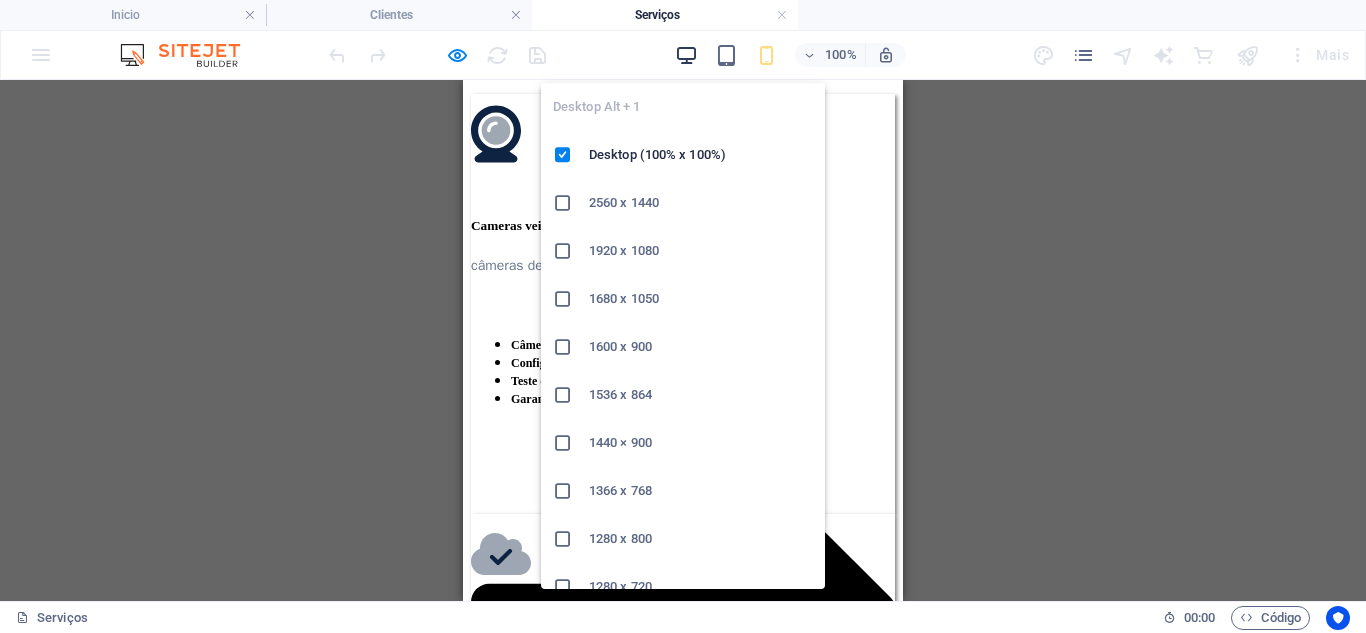 click at bounding box center [686, 55] 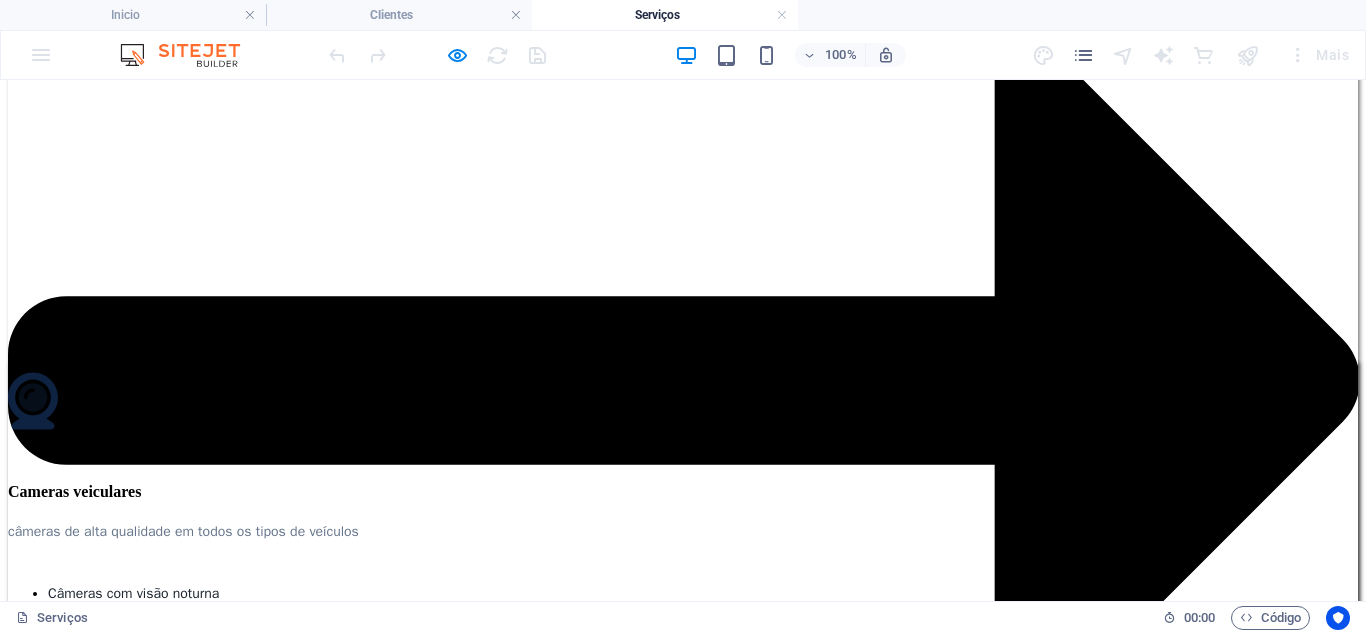 scroll, scrollTop: 825, scrollLeft: 0, axis: vertical 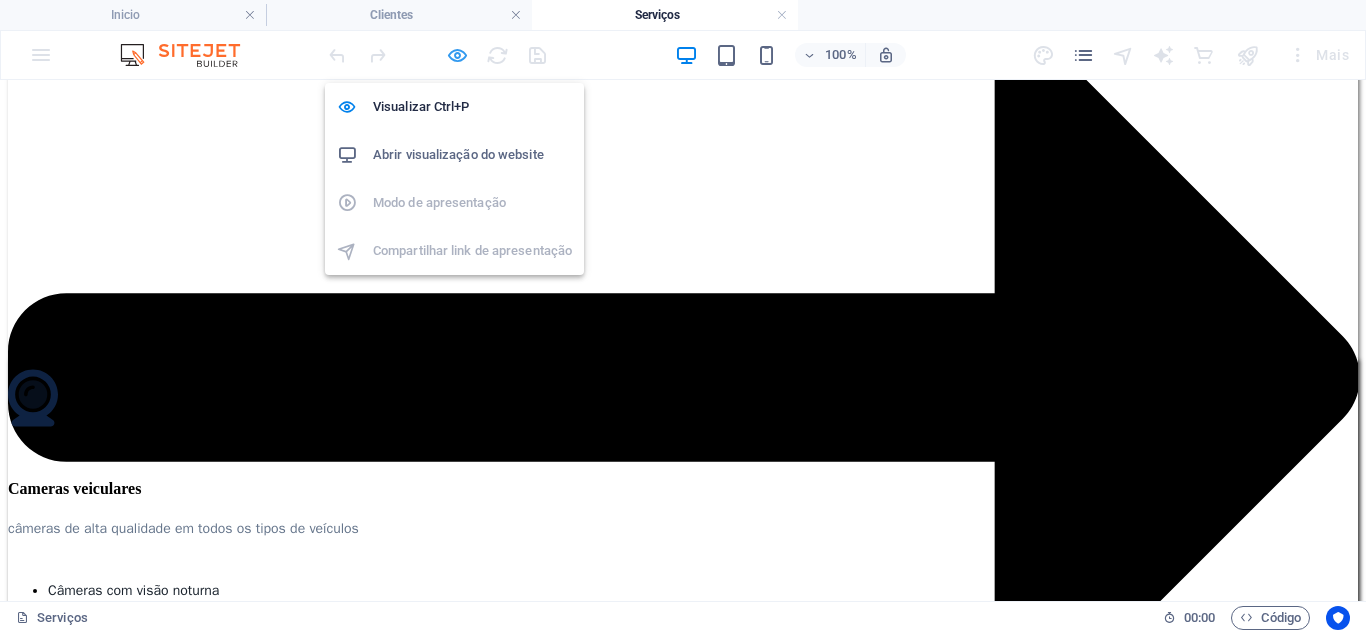 click at bounding box center (457, 55) 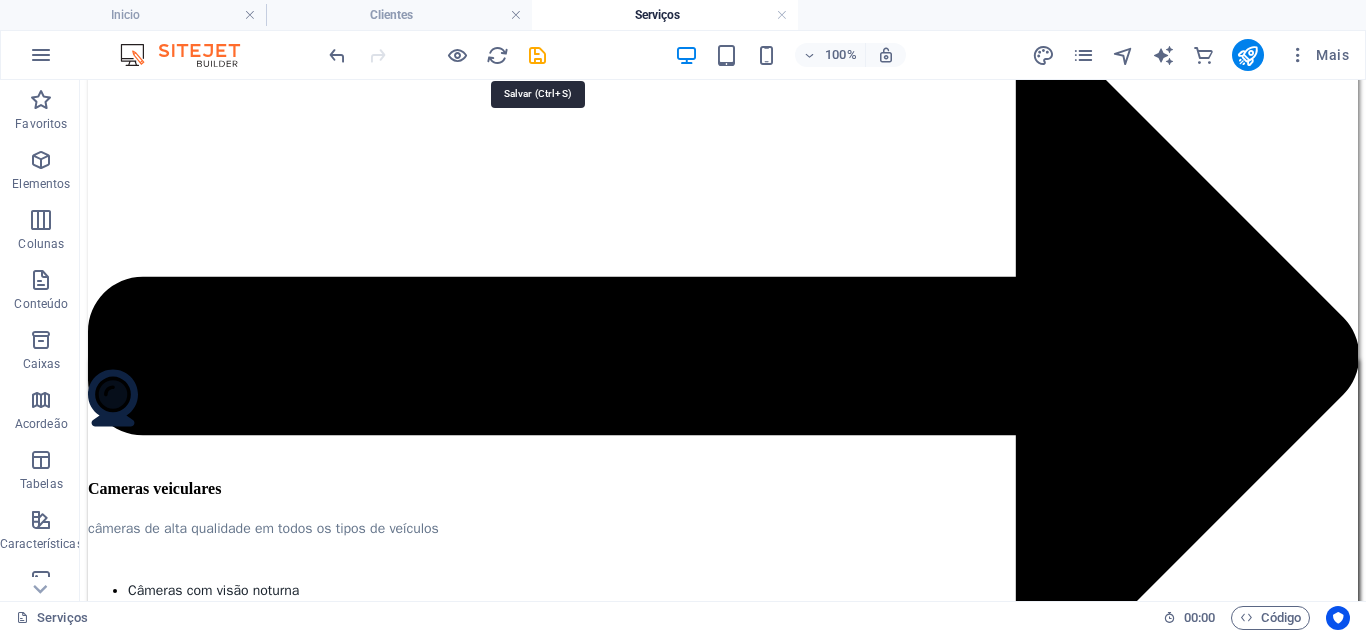 scroll, scrollTop: 1086, scrollLeft: 0, axis: vertical 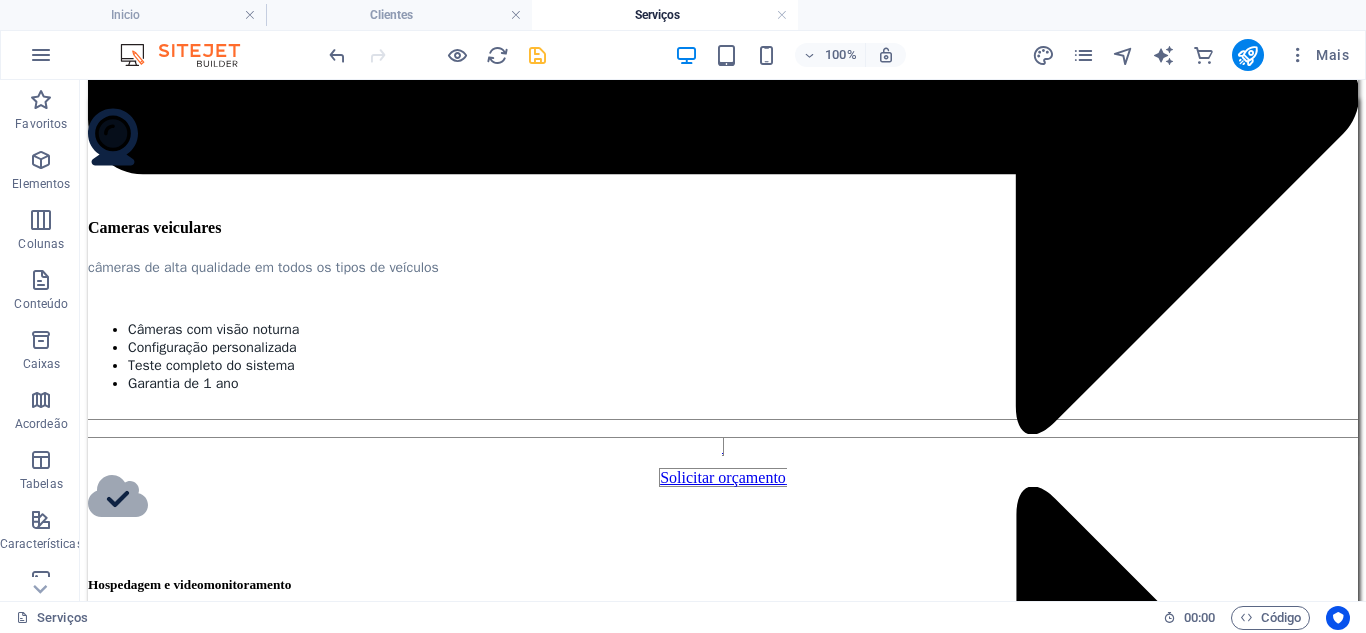 click at bounding box center (537, 55) 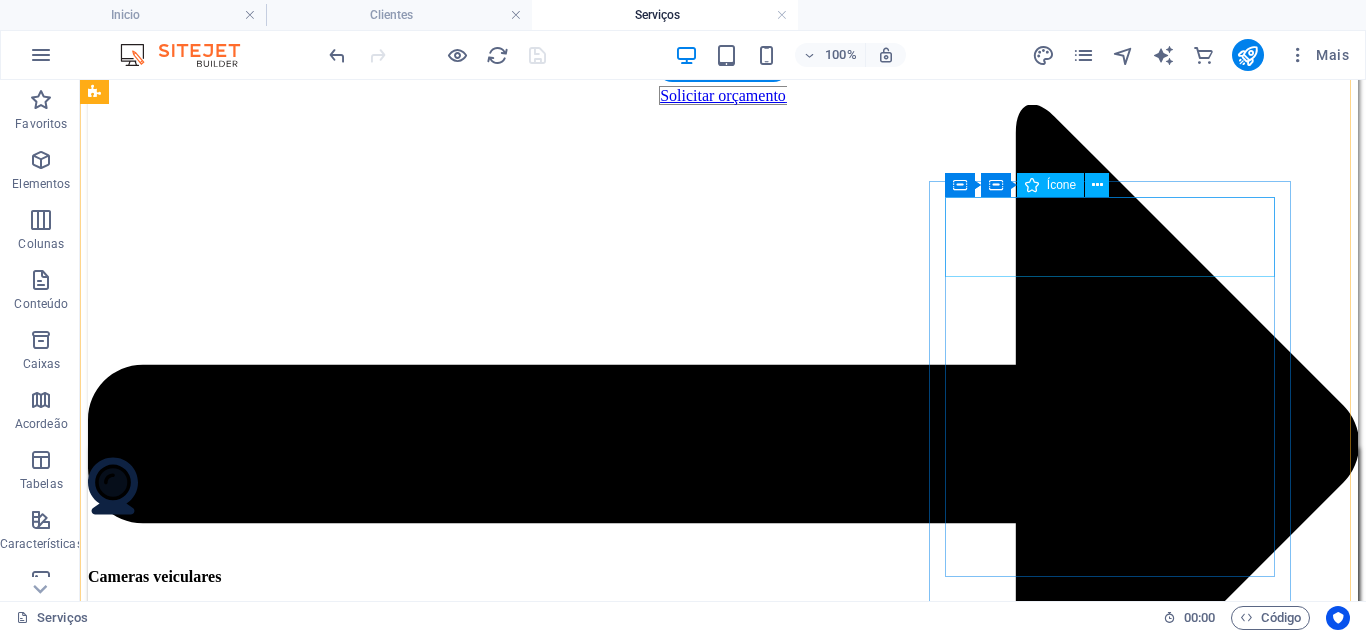 scroll, scrollTop: 386, scrollLeft: 0, axis: vertical 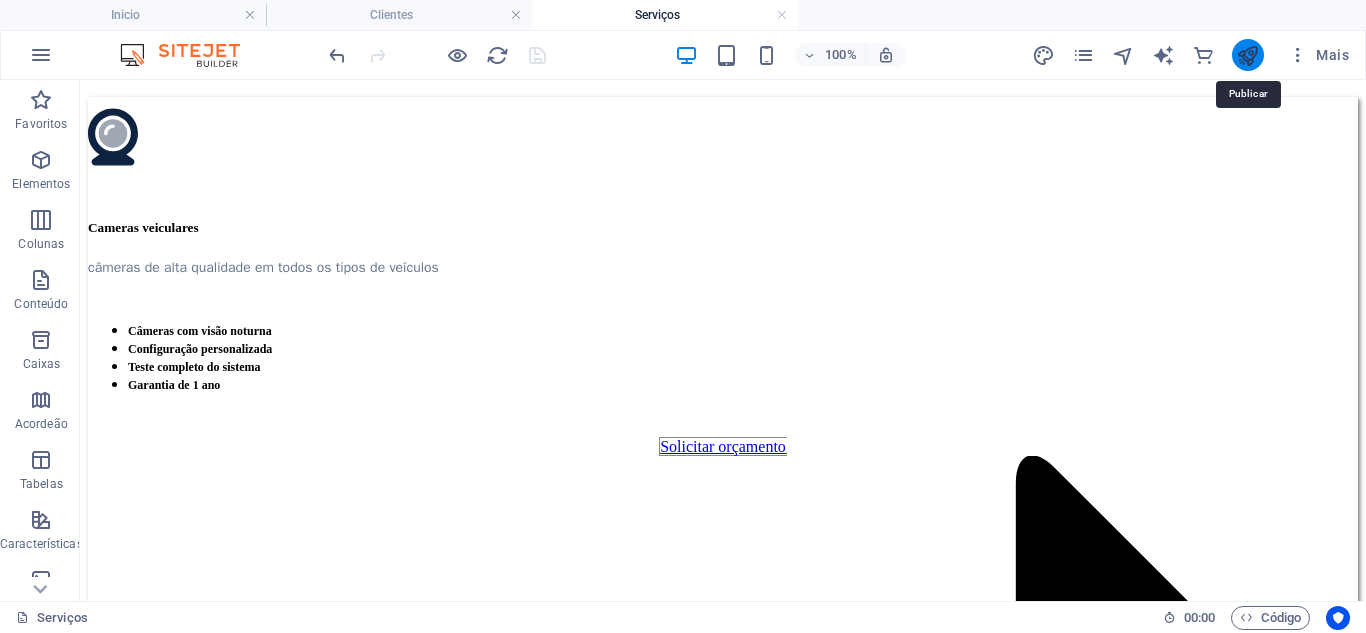 click at bounding box center [1247, 55] 